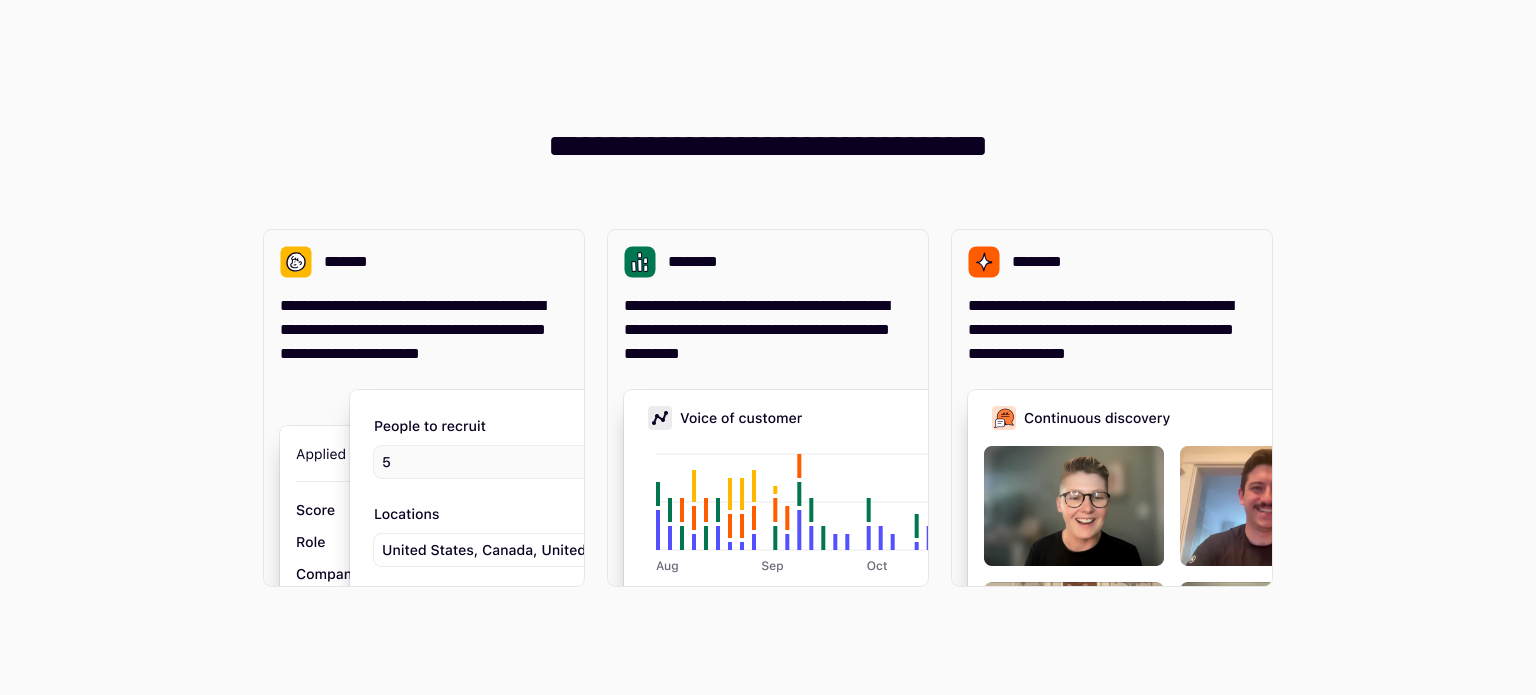 scroll, scrollTop: 0, scrollLeft: 0, axis: both 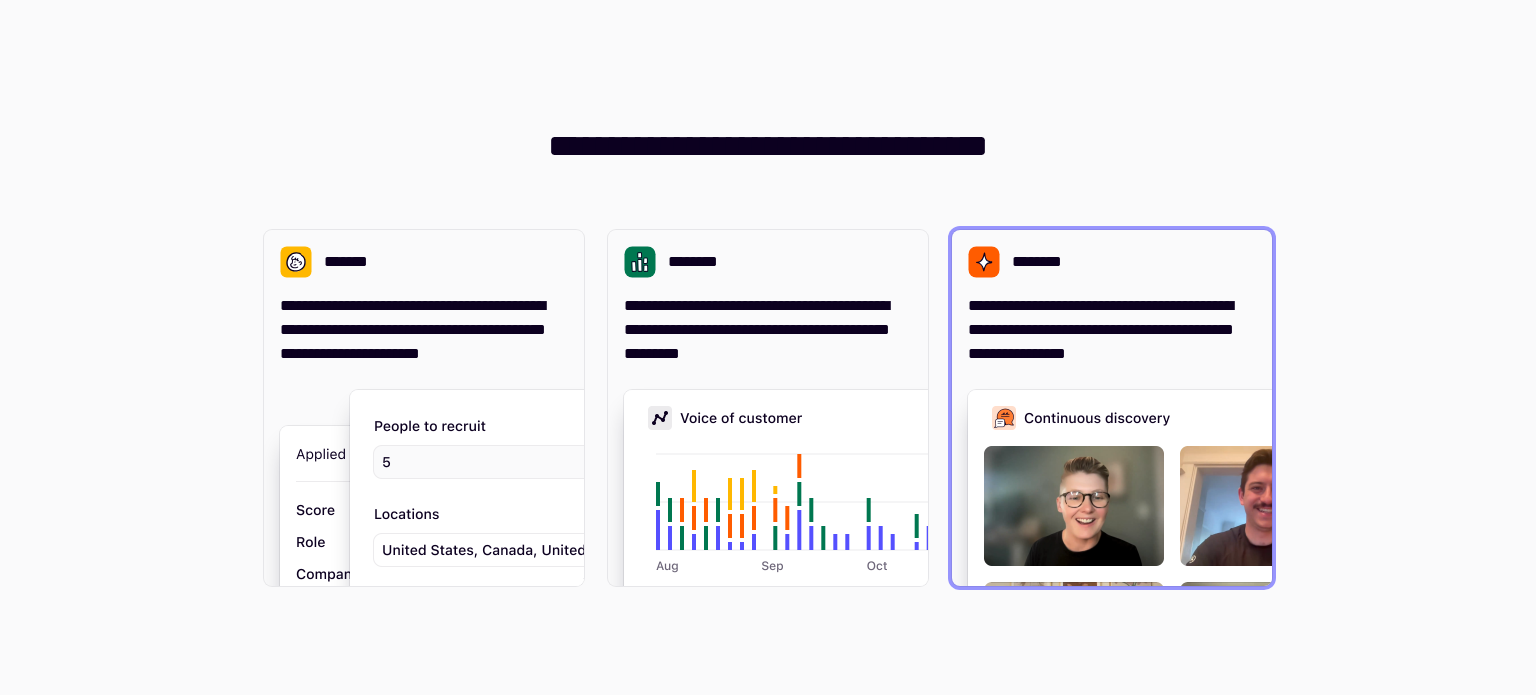 click on "**********" at bounding box center (1112, 330) 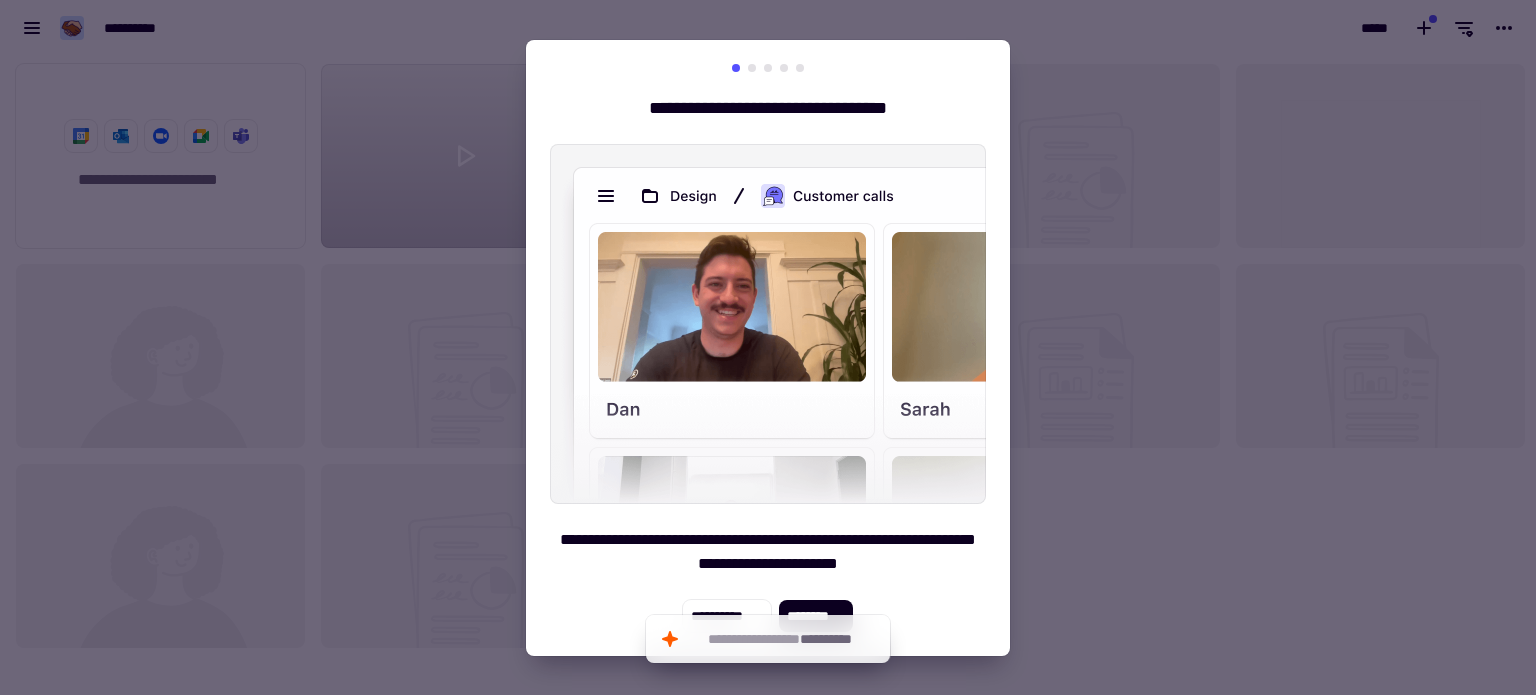 scroll, scrollTop: 16, scrollLeft: 16, axis: both 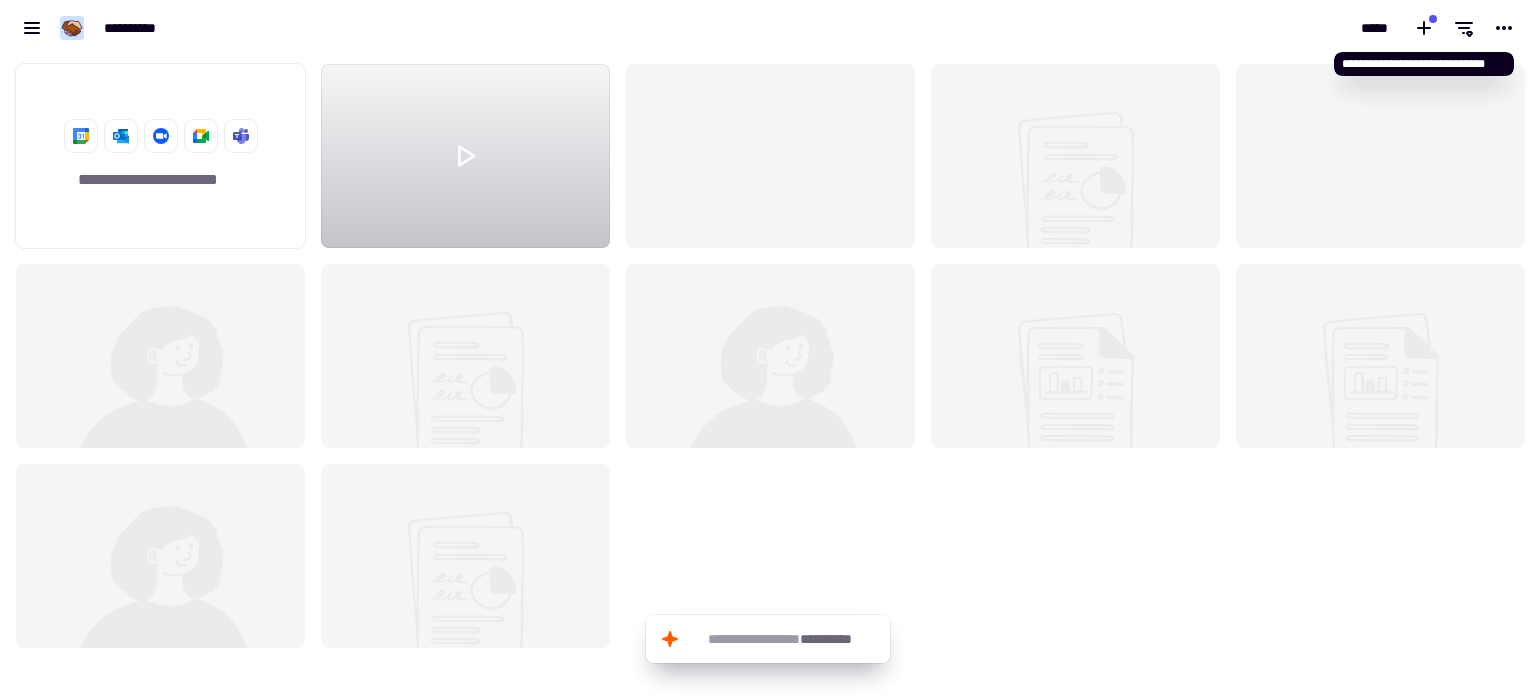 click 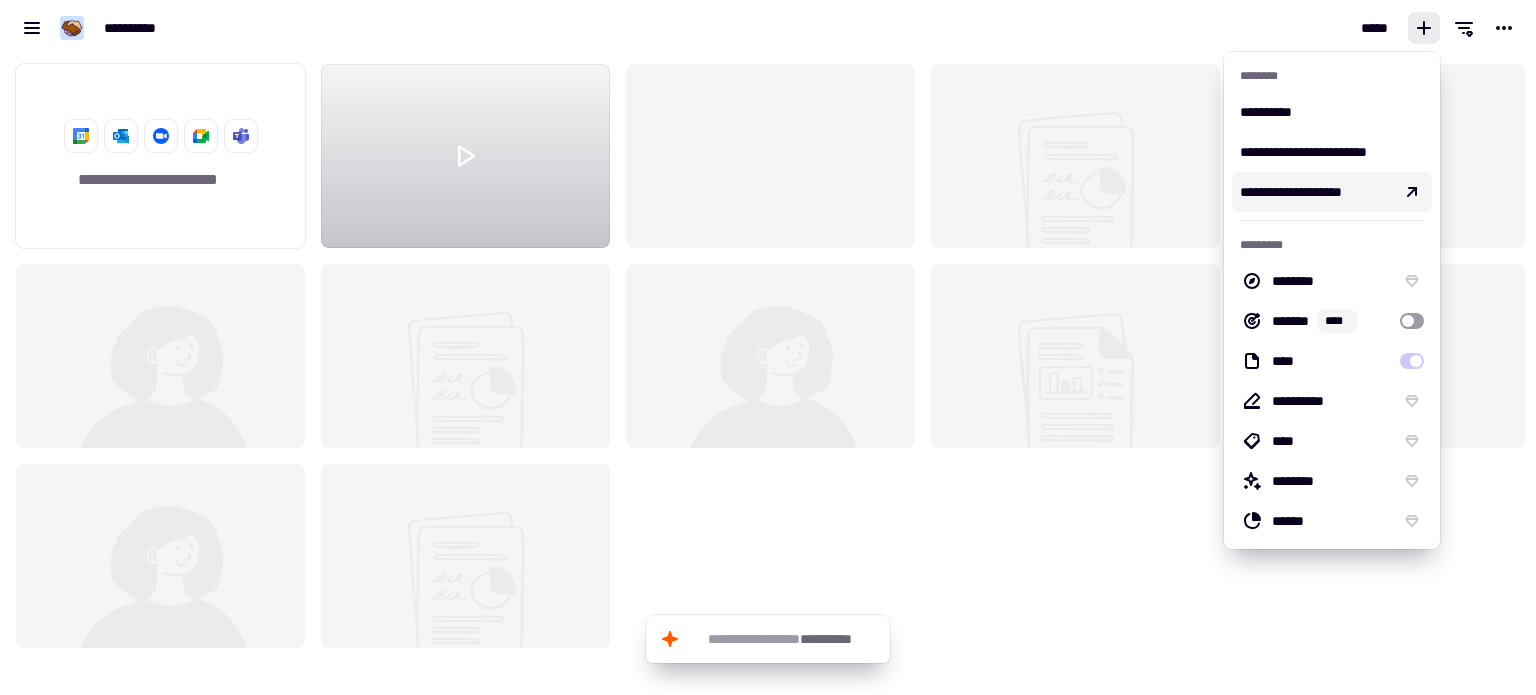 click on "**********" at bounding box center (1291, 192) 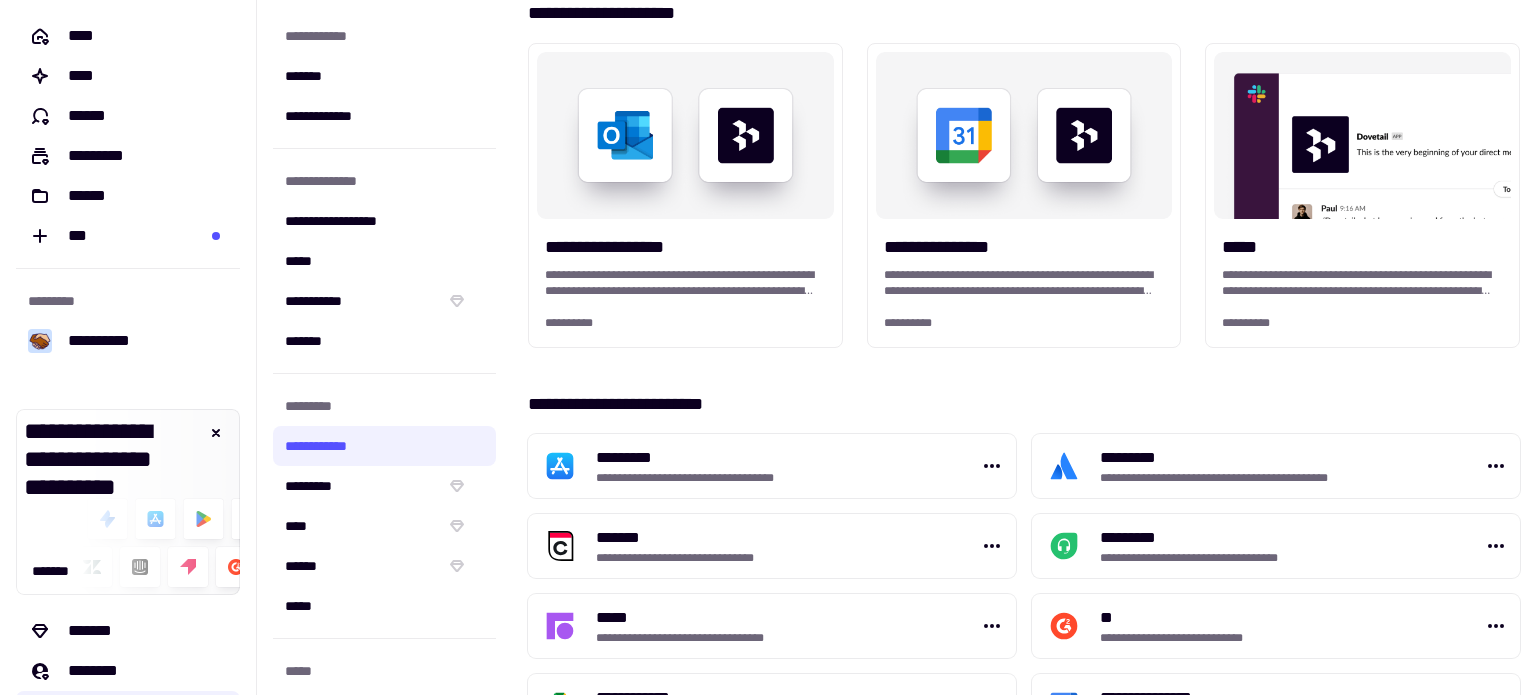 scroll, scrollTop: 0, scrollLeft: 0, axis: both 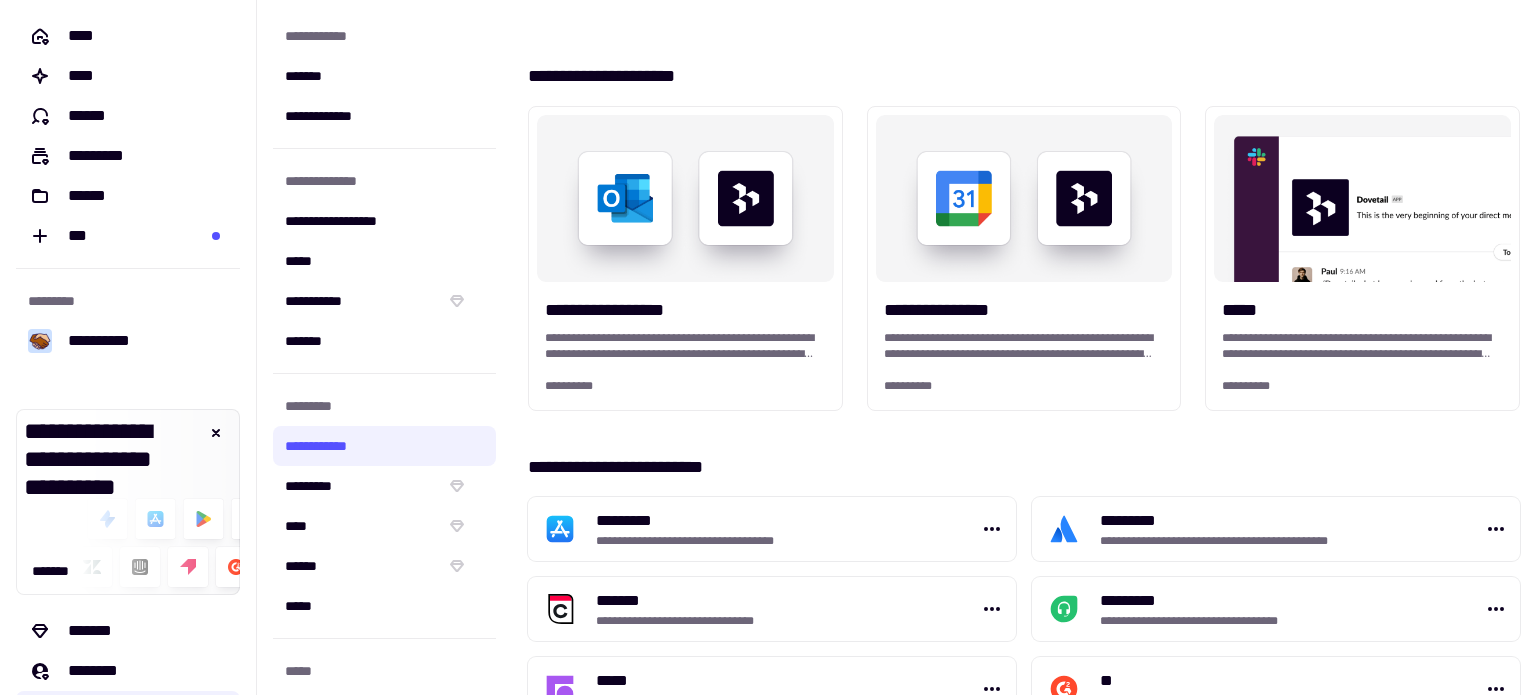 click on "****" 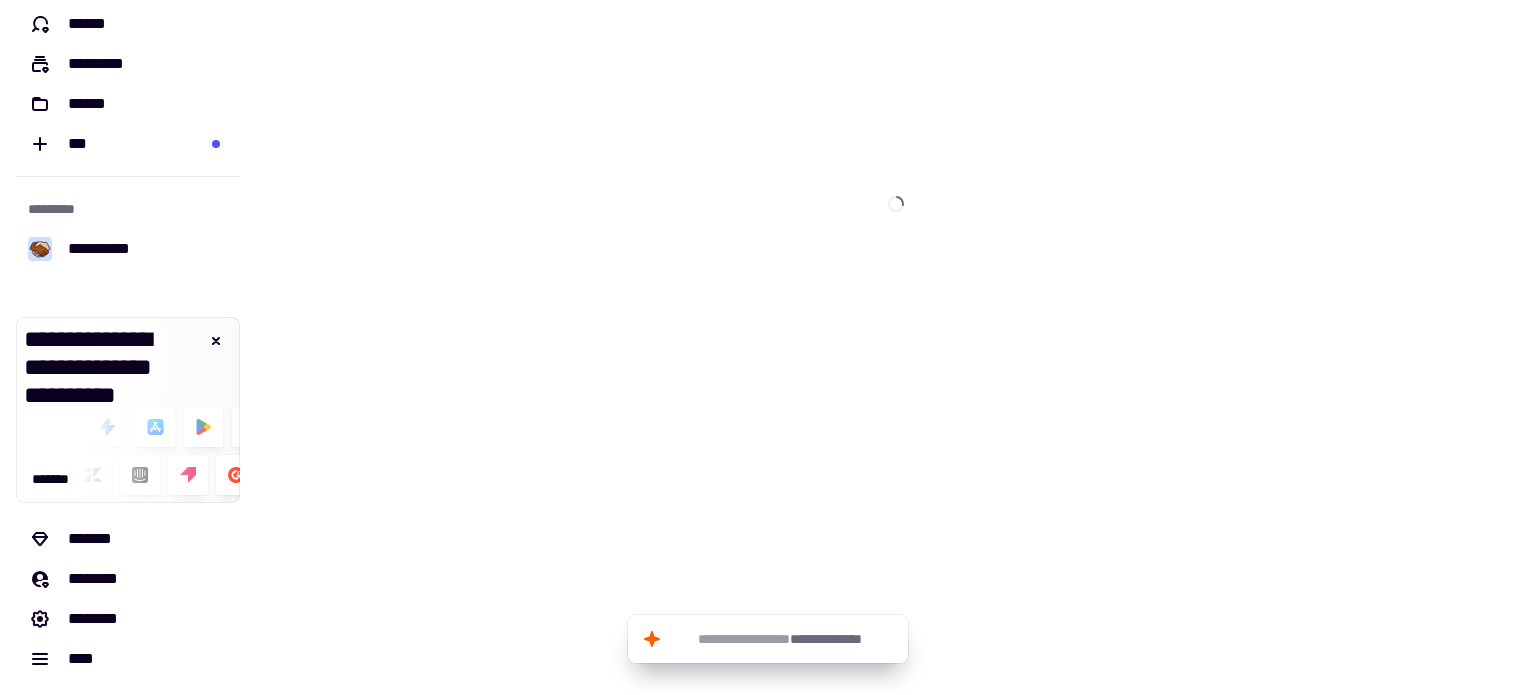 scroll, scrollTop: 0, scrollLeft: 0, axis: both 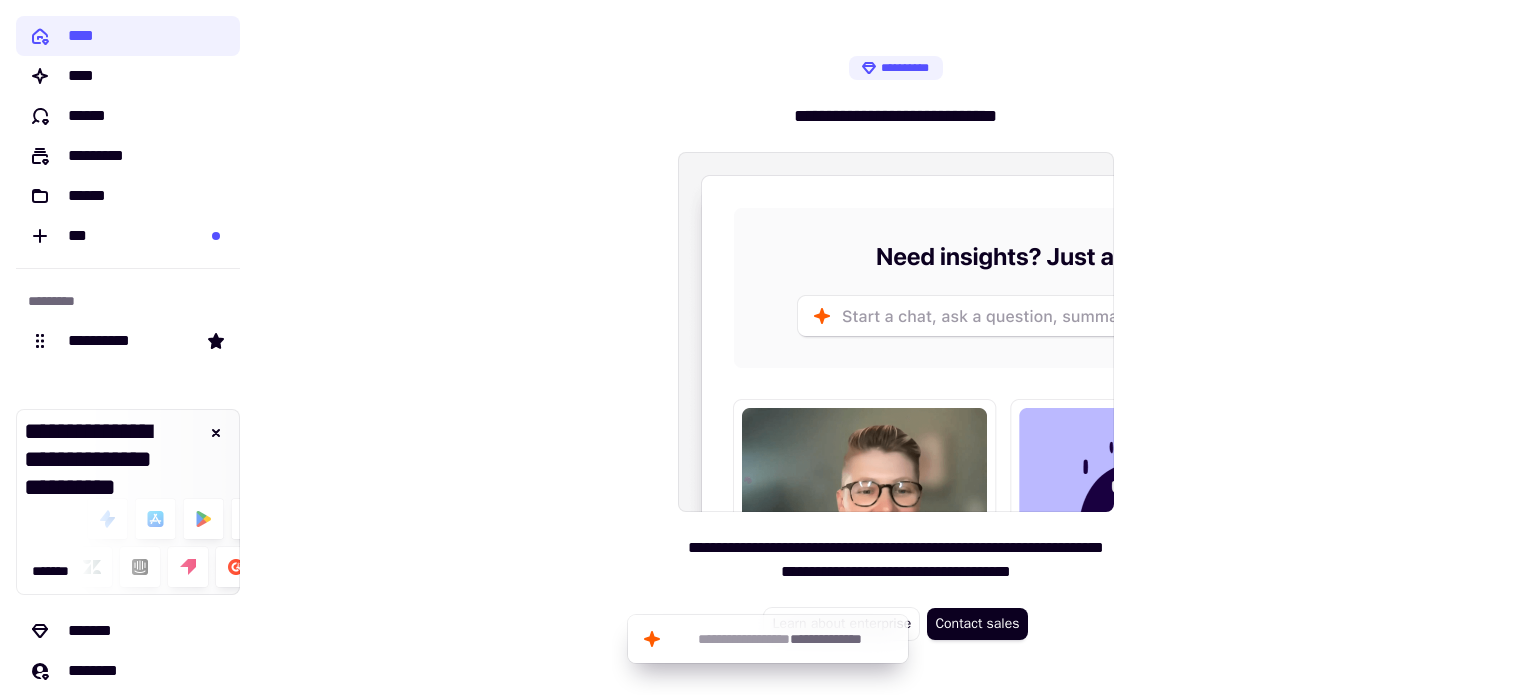 click on "**********" 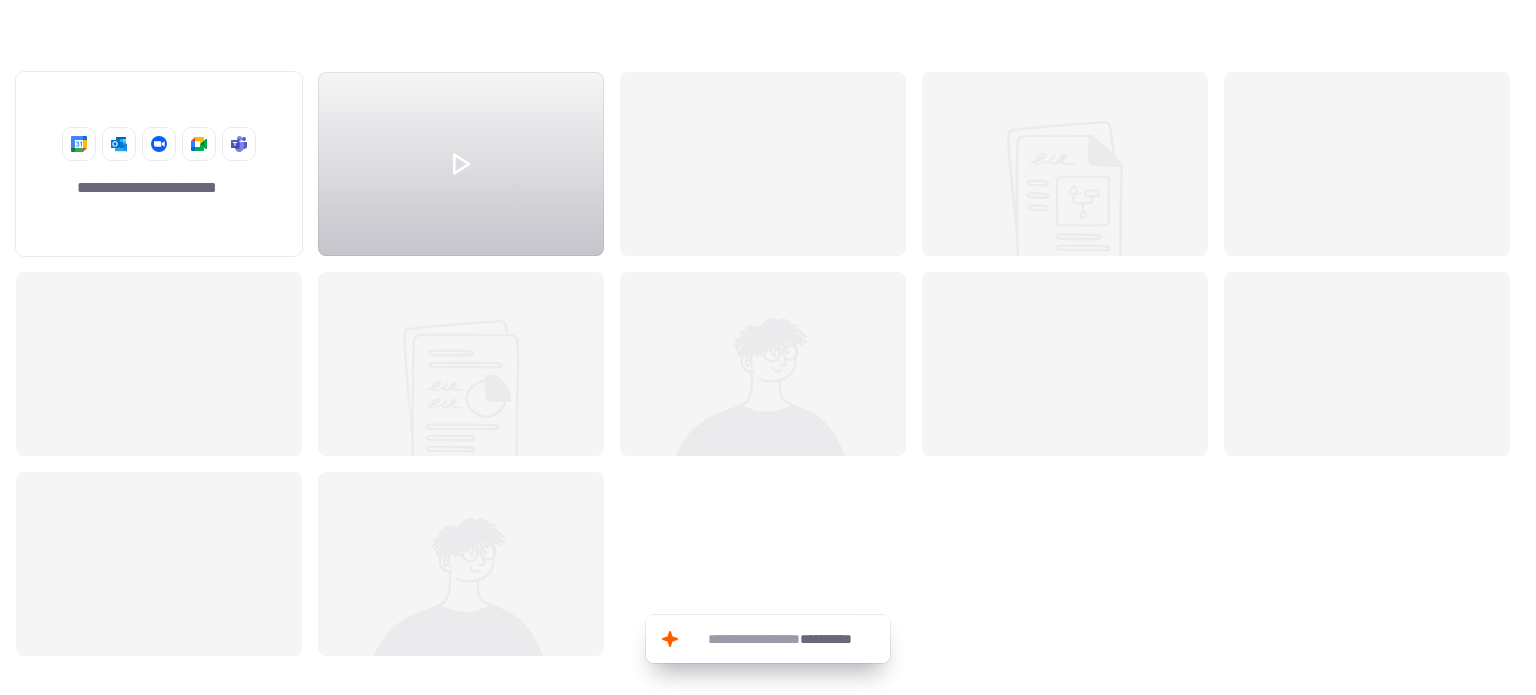scroll, scrollTop: 16, scrollLeft: 16, axis: both 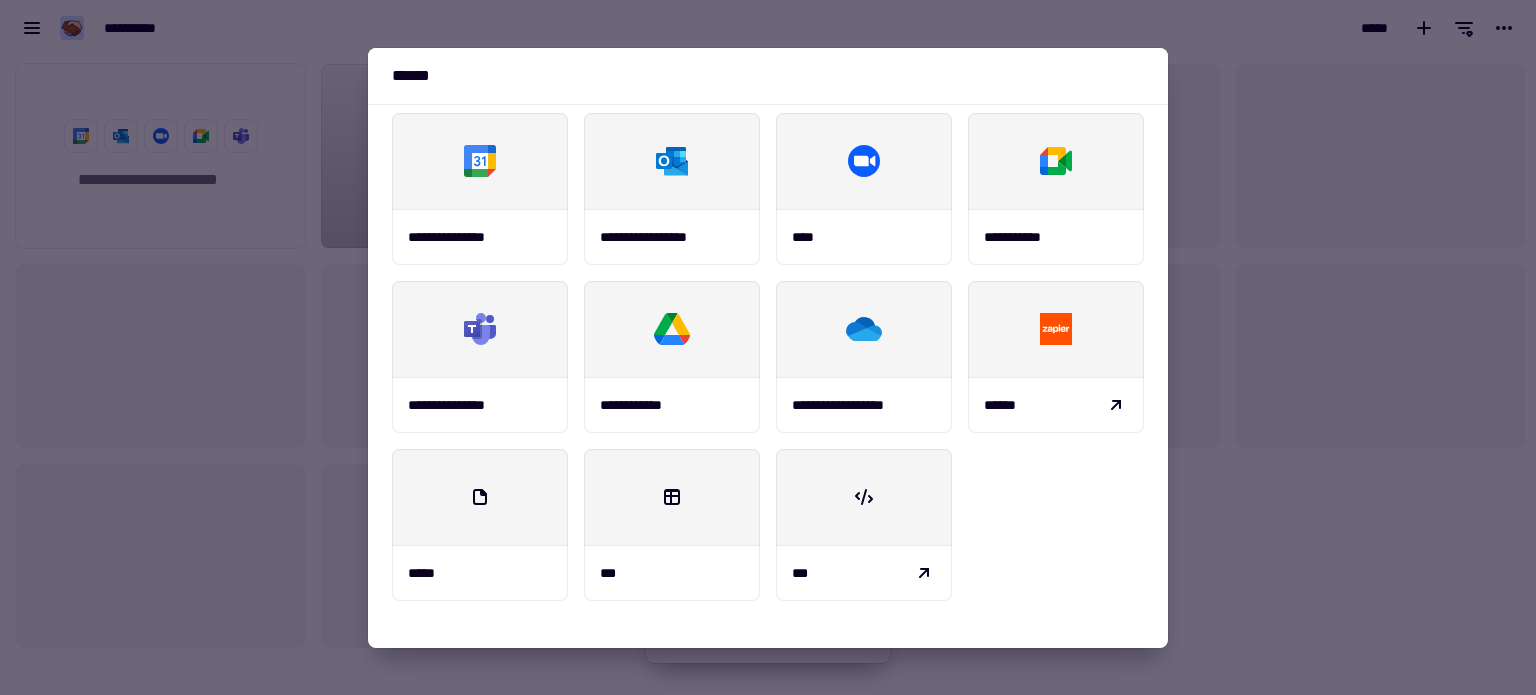 click at bounding box center (768, 347) 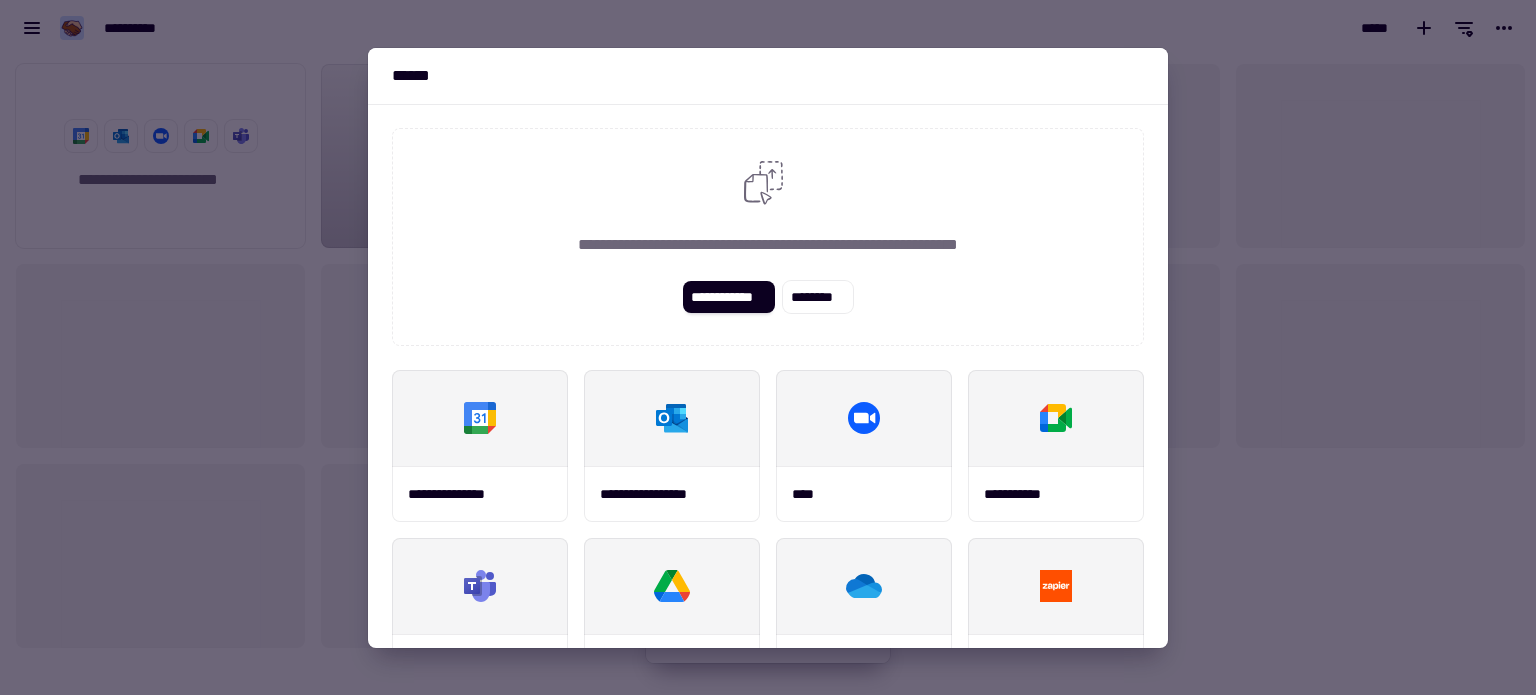click on "**********" 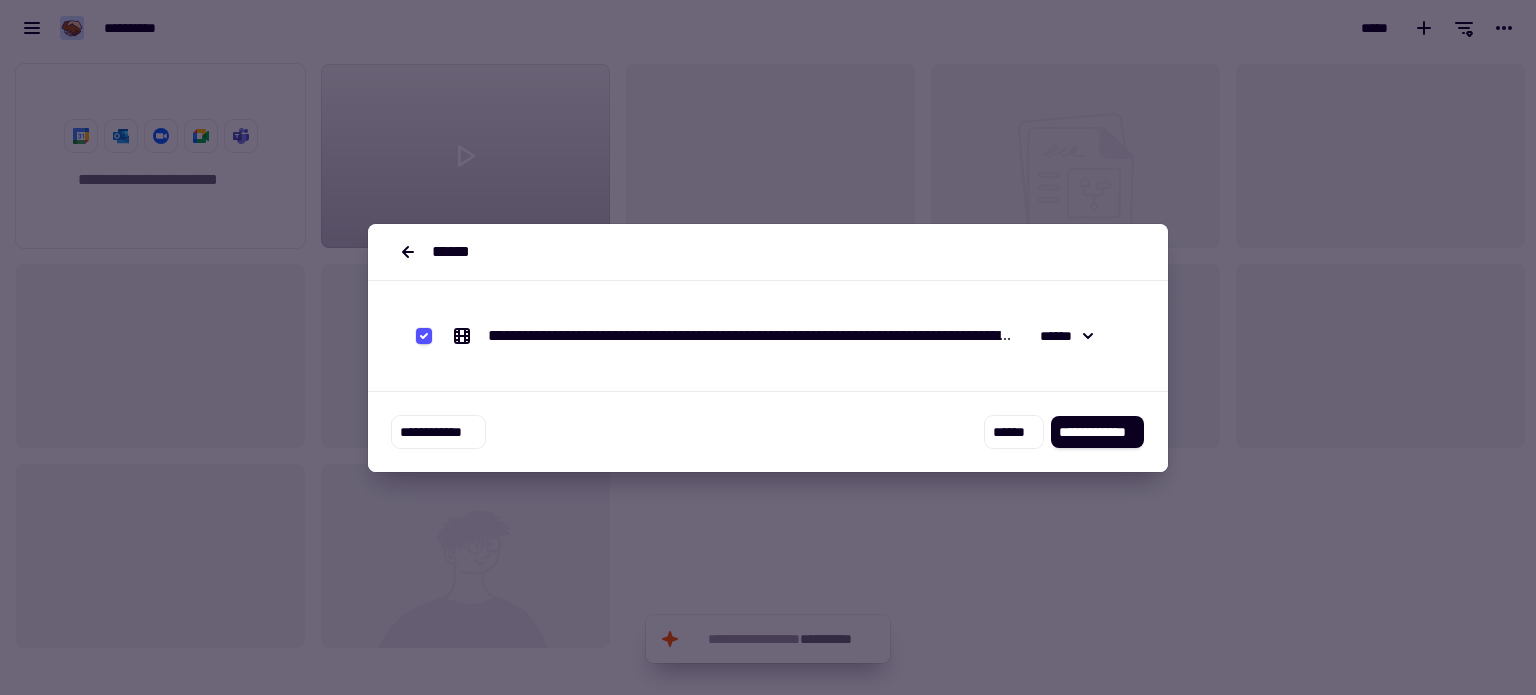 click on "**********" 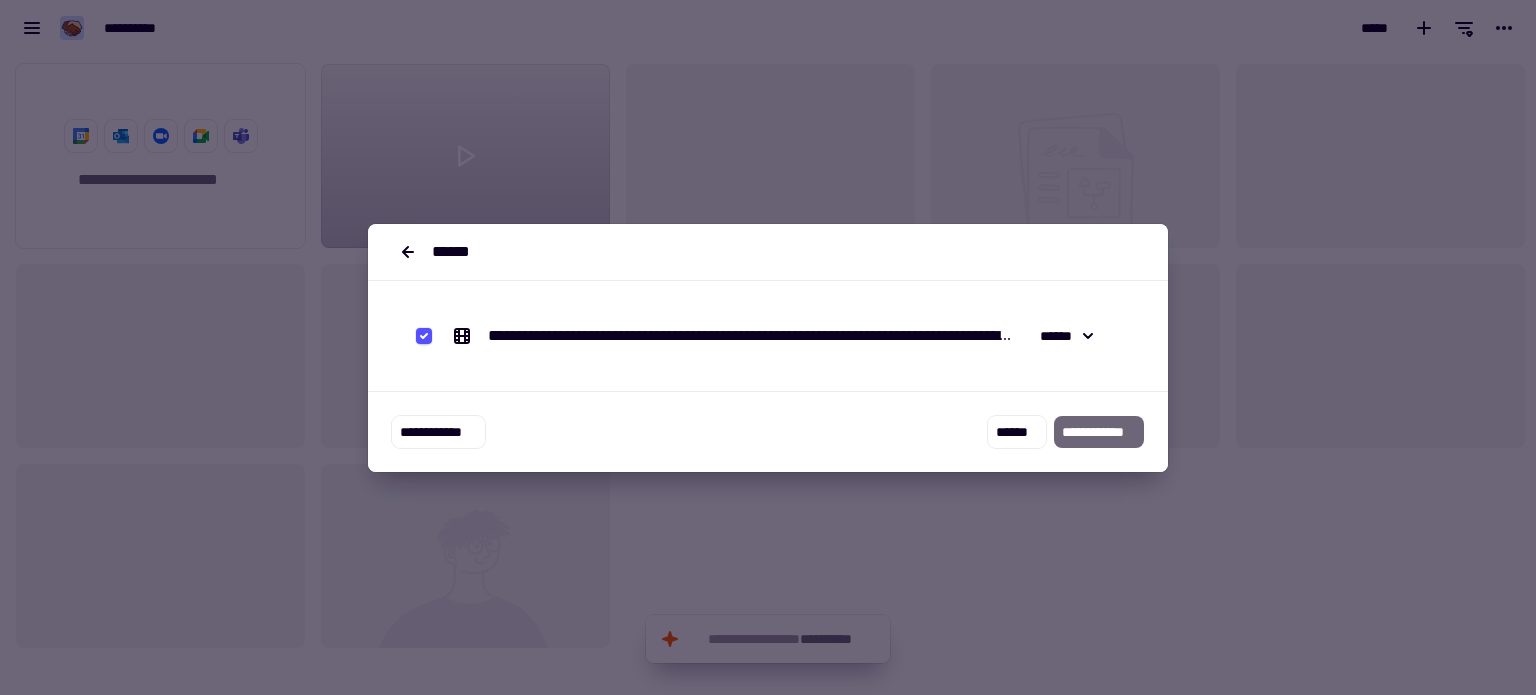 click 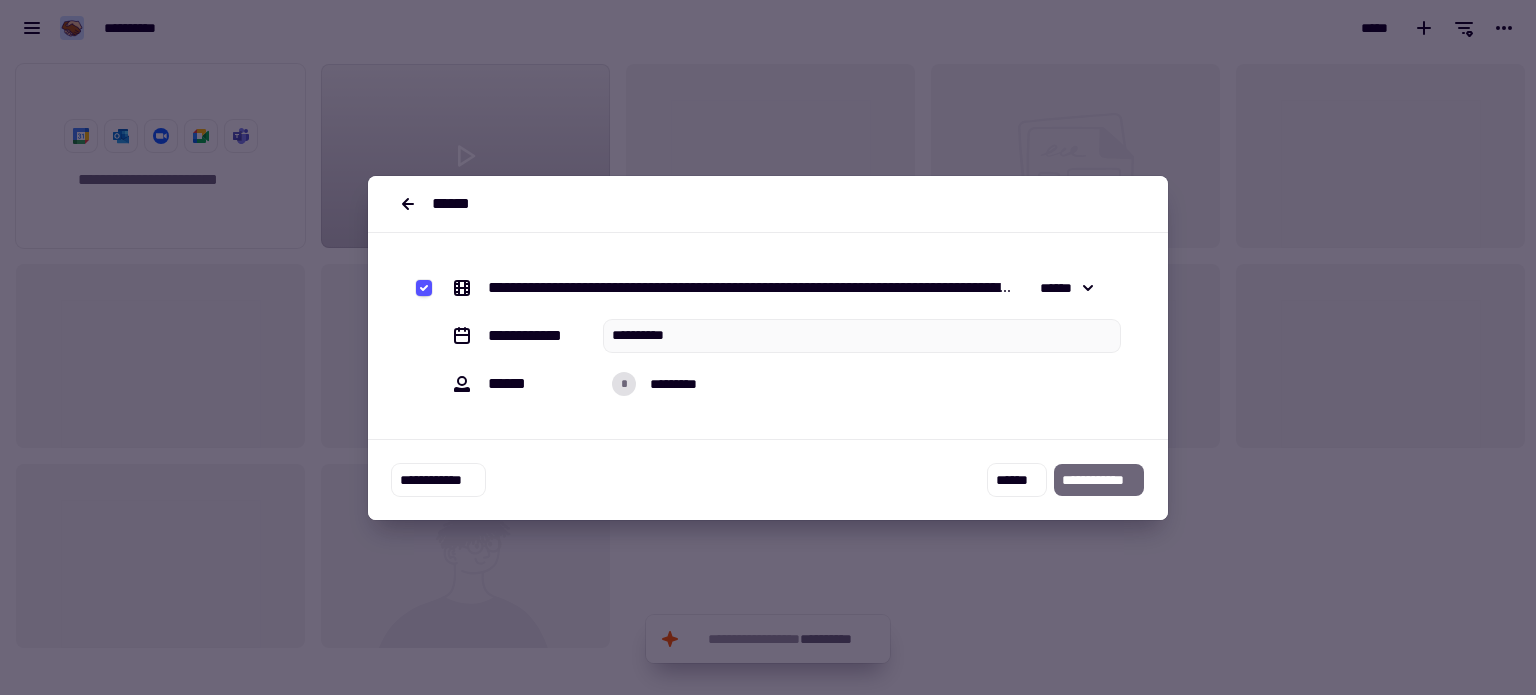 click on "[CREDIT_CARD]" at bounding box center [768, 336] 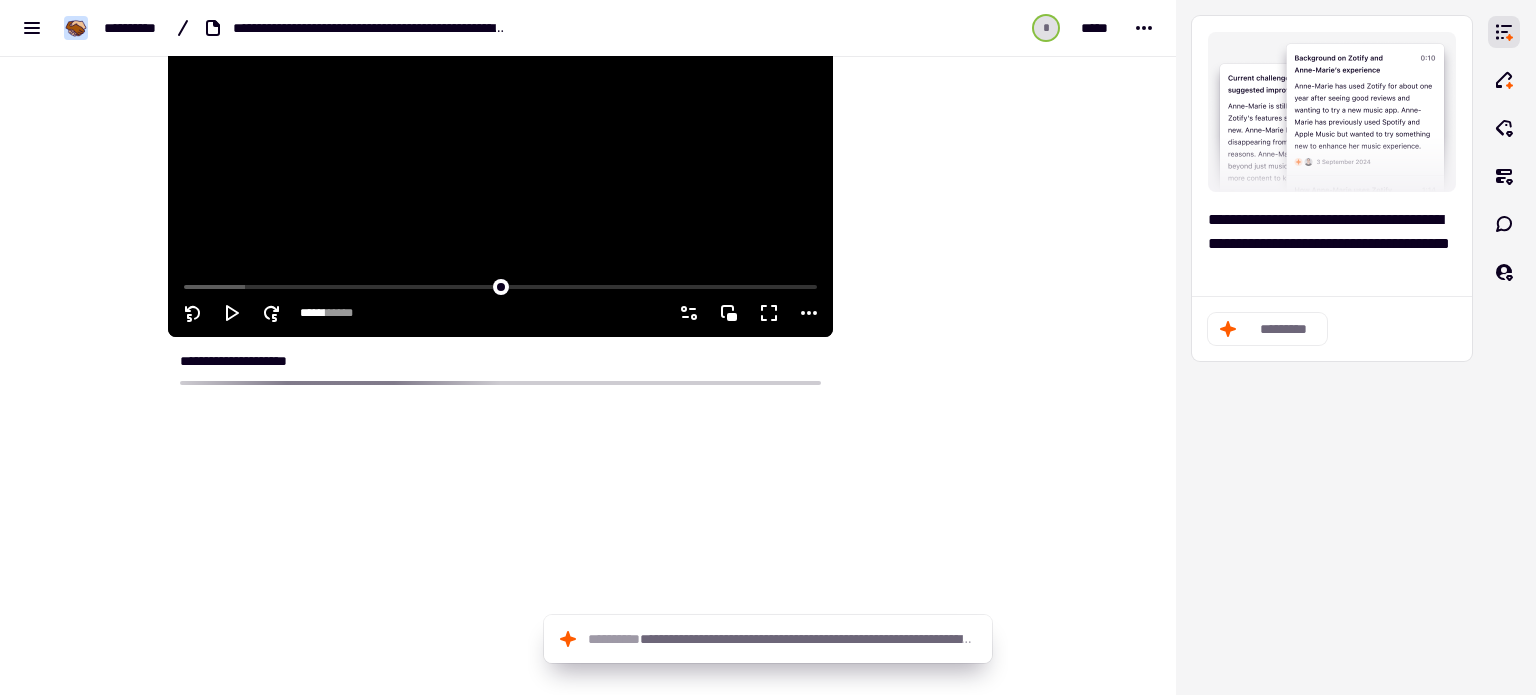 scroll, scrollTop: 259, scrollLeft: 0, axis: vertical 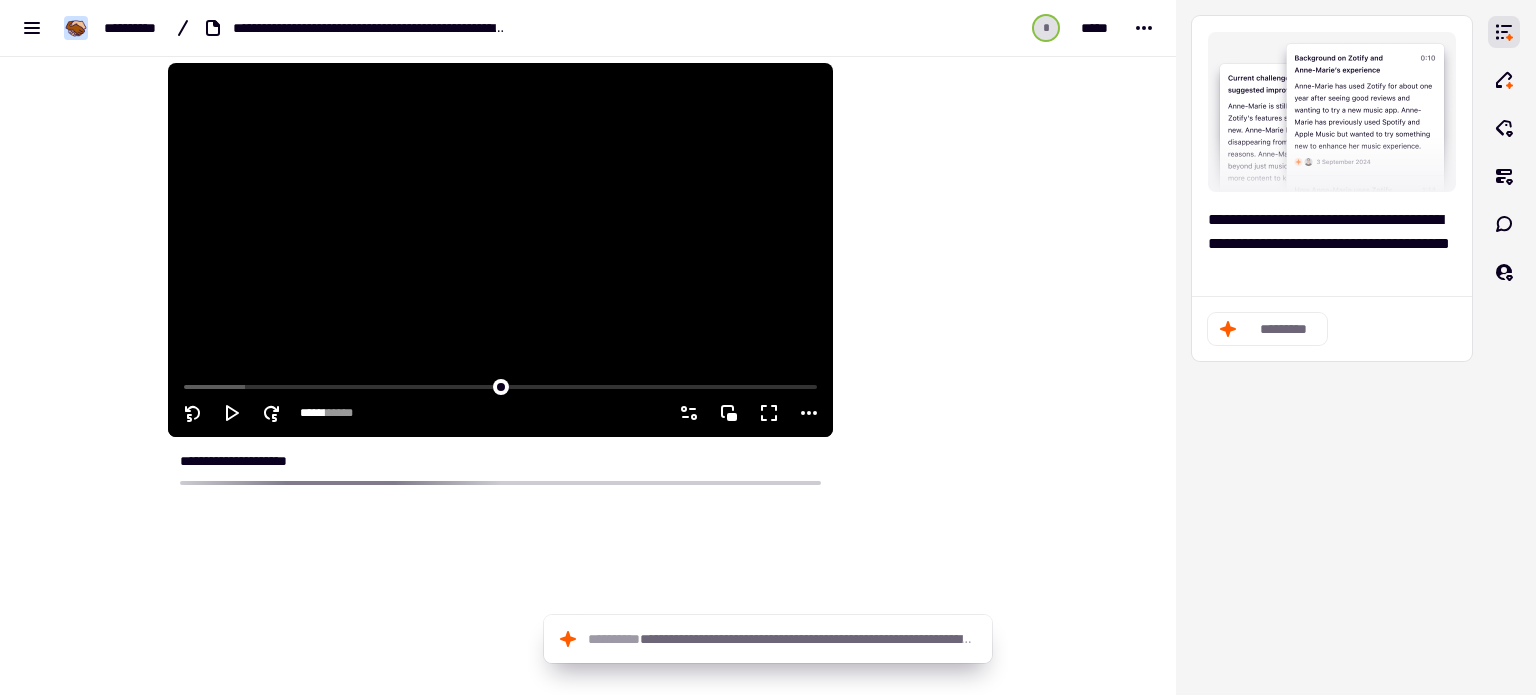 click 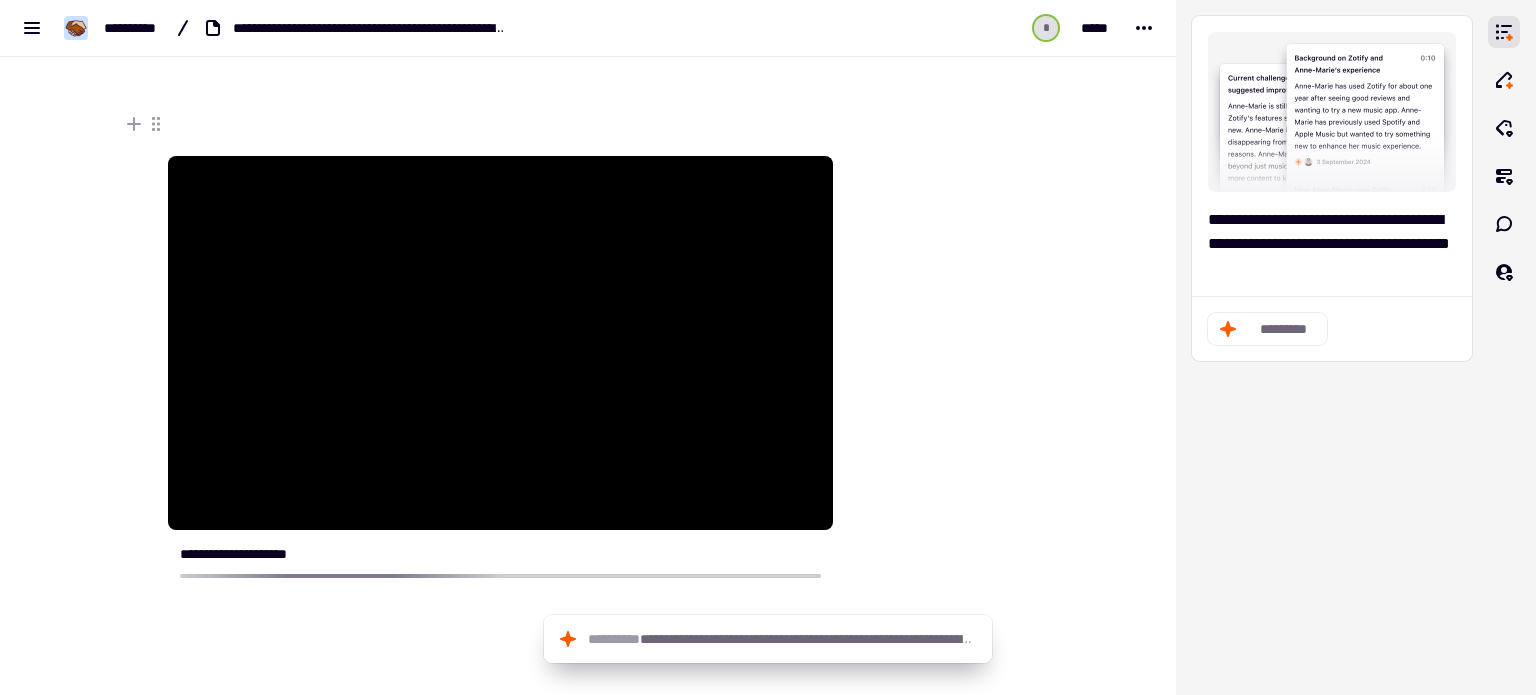 scroll, scrollTop: 159, scrollLeft: 0, axis: vertical 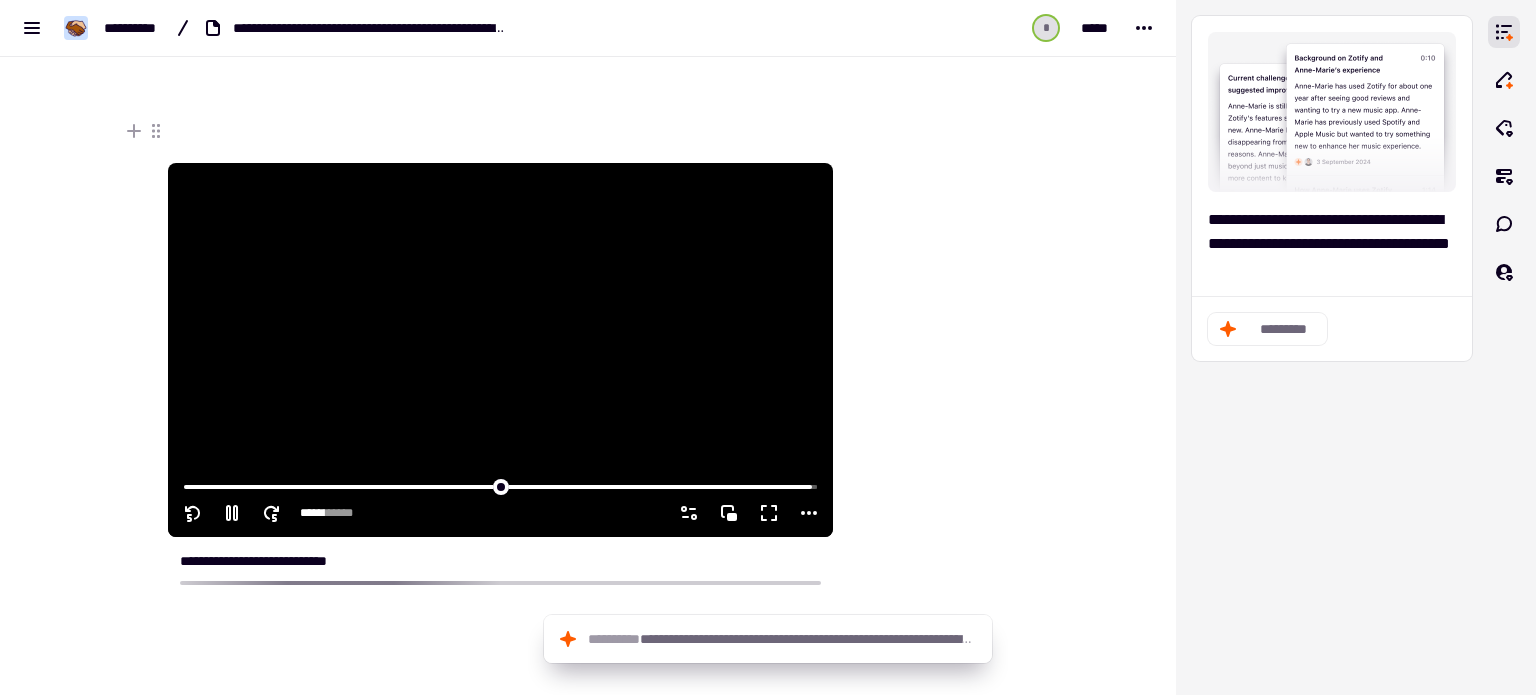 click at bounding box center [500, 485] 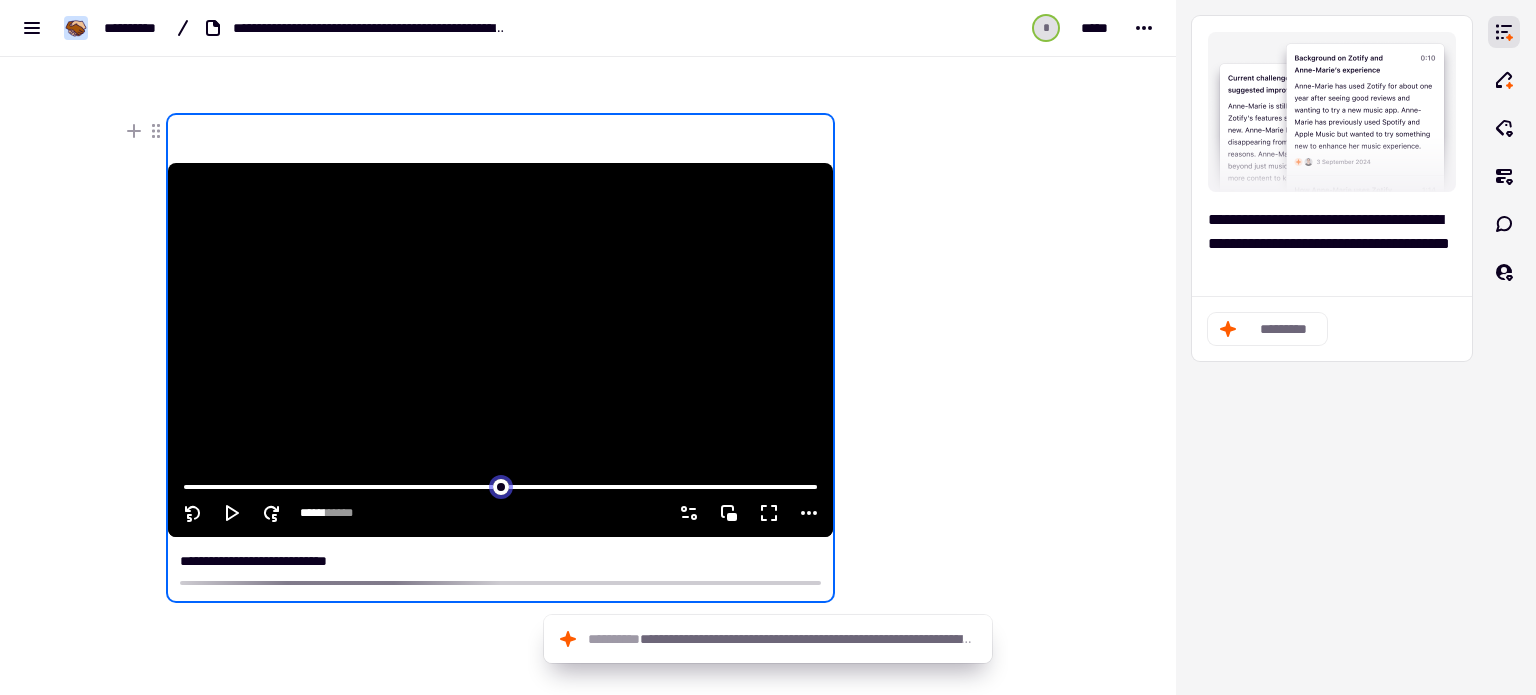 click at bounding box center (500, 485) 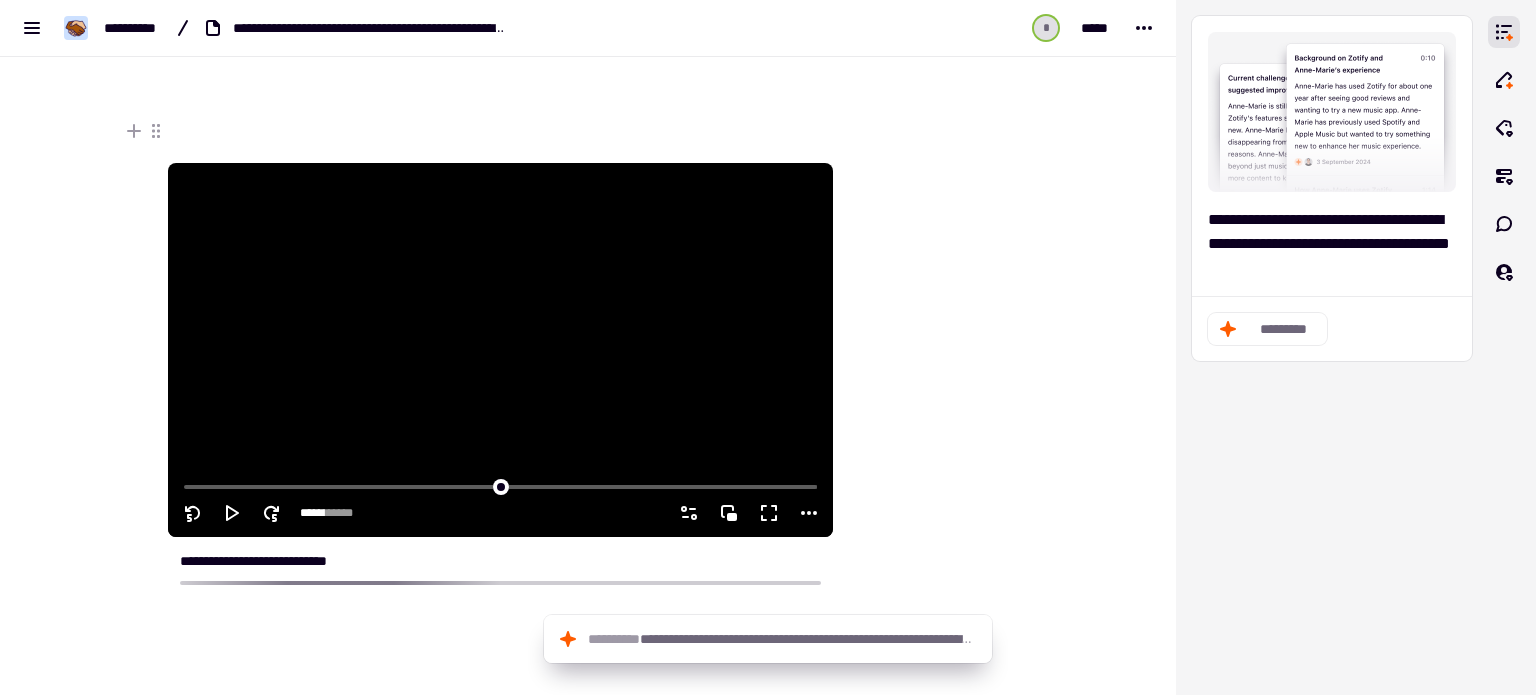 click 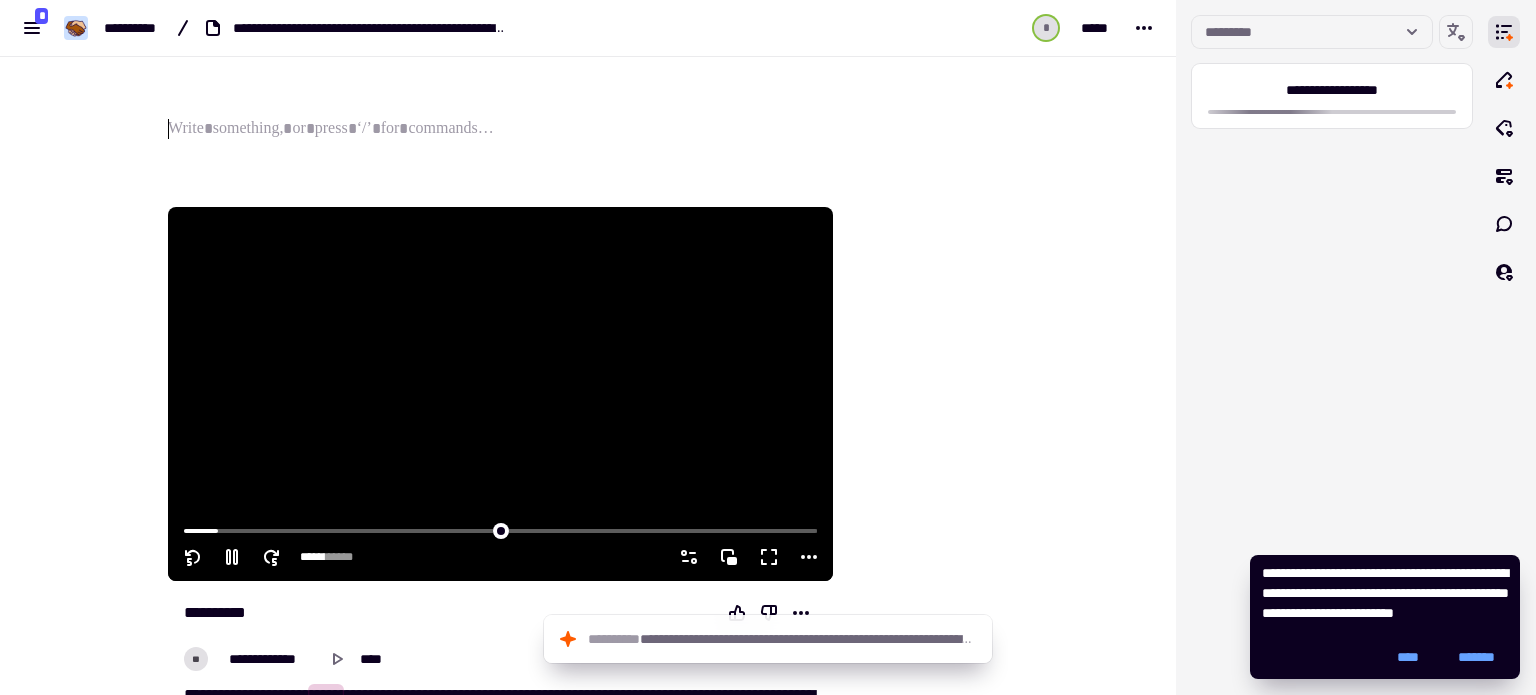click at bounding box center (500, 394) 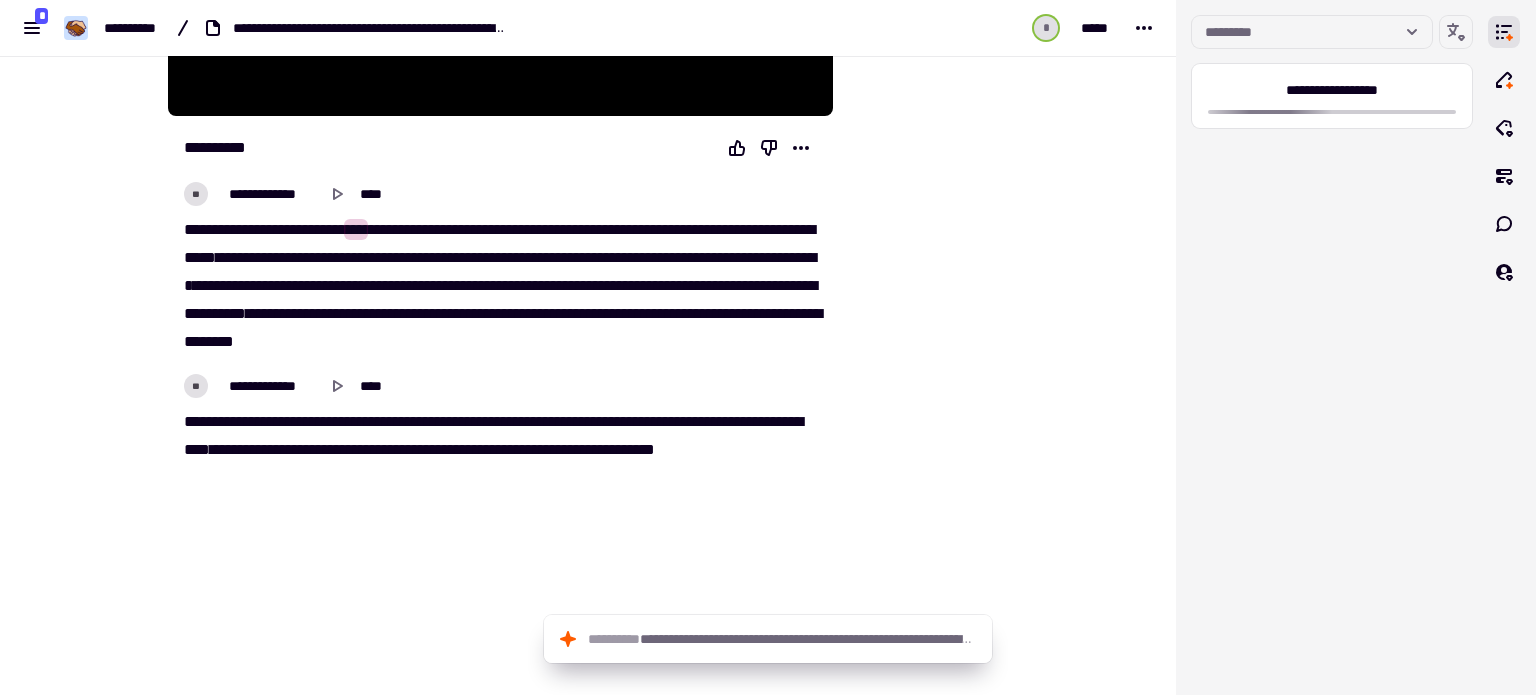 scroll, scrollTop: 539, scrollLeft: 0, axis: vertical 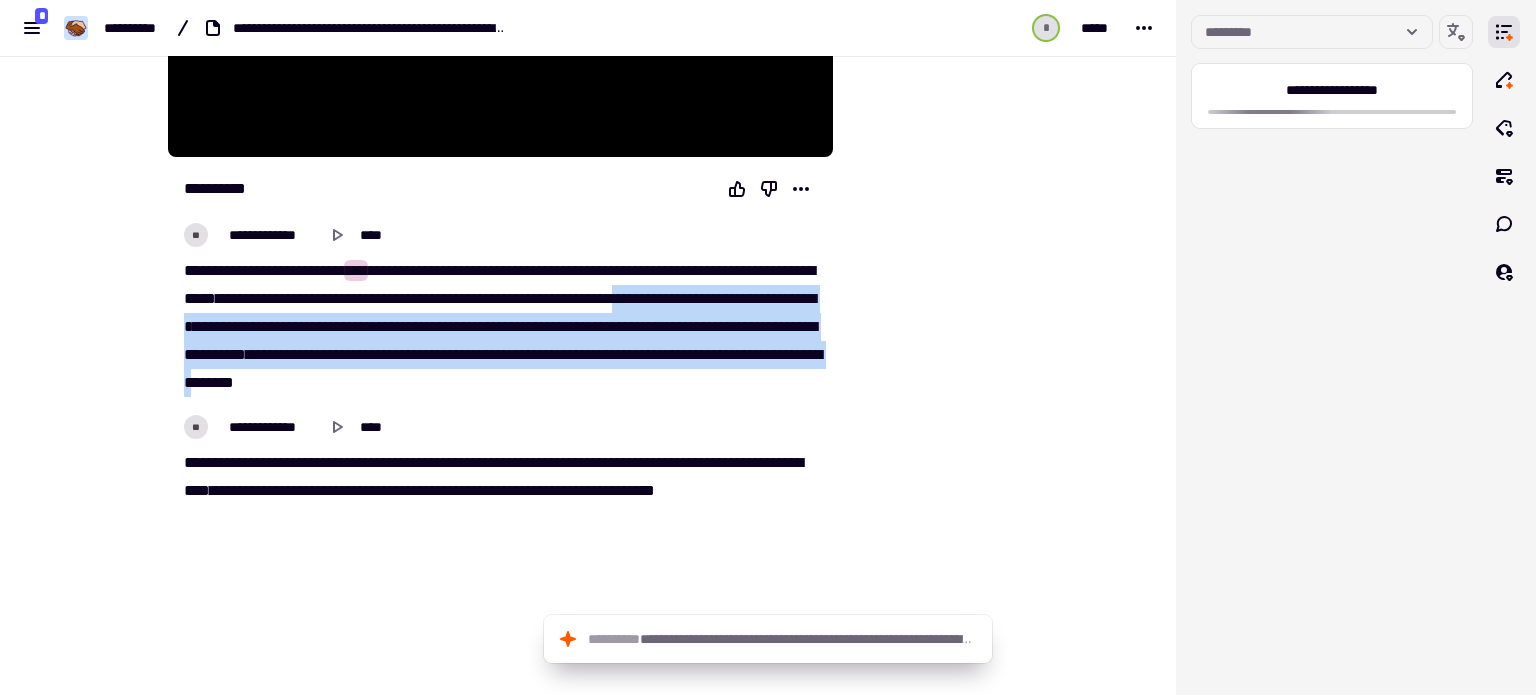 drag, startPoint x: 173, startPoint y: 320, endPoint x: 652, endPoint y: 375, distance: 482.14728 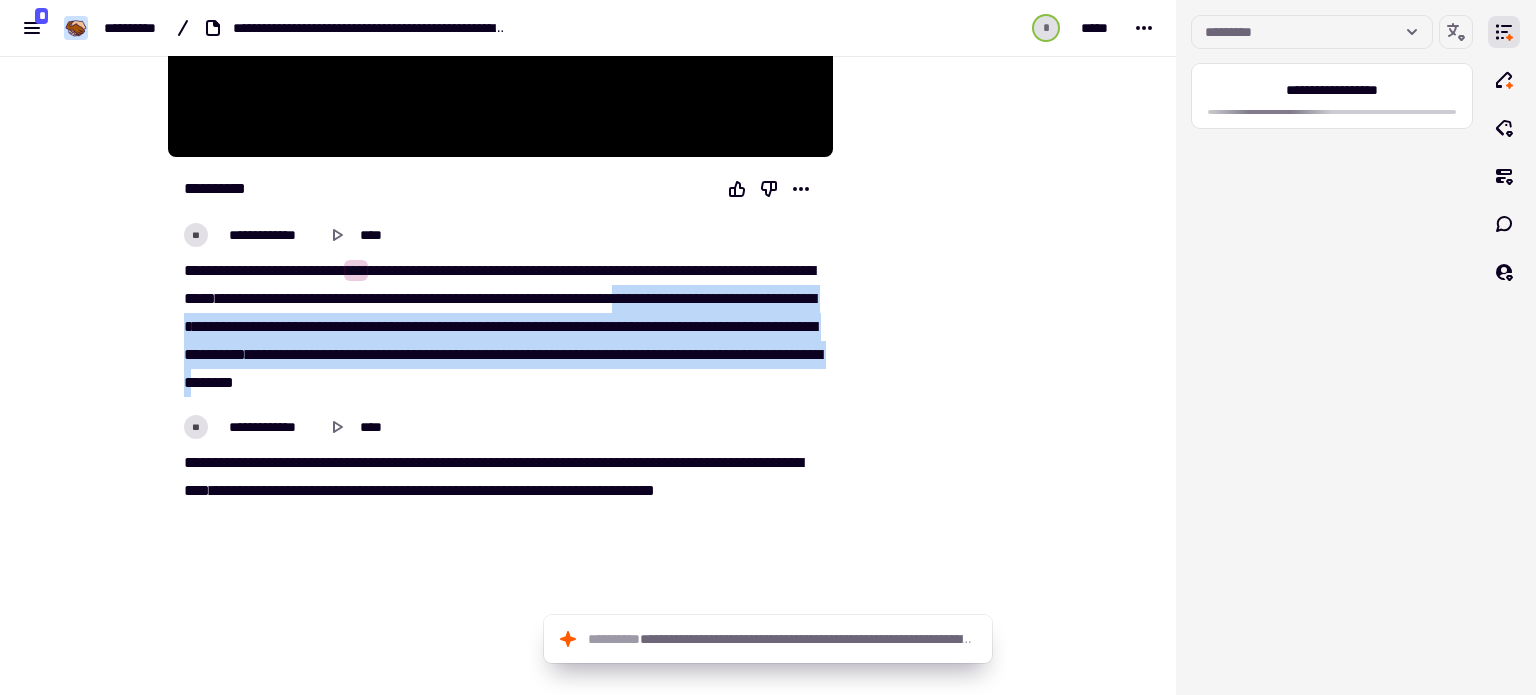 click on "[PHONE]" at bounding box center [500, 327] 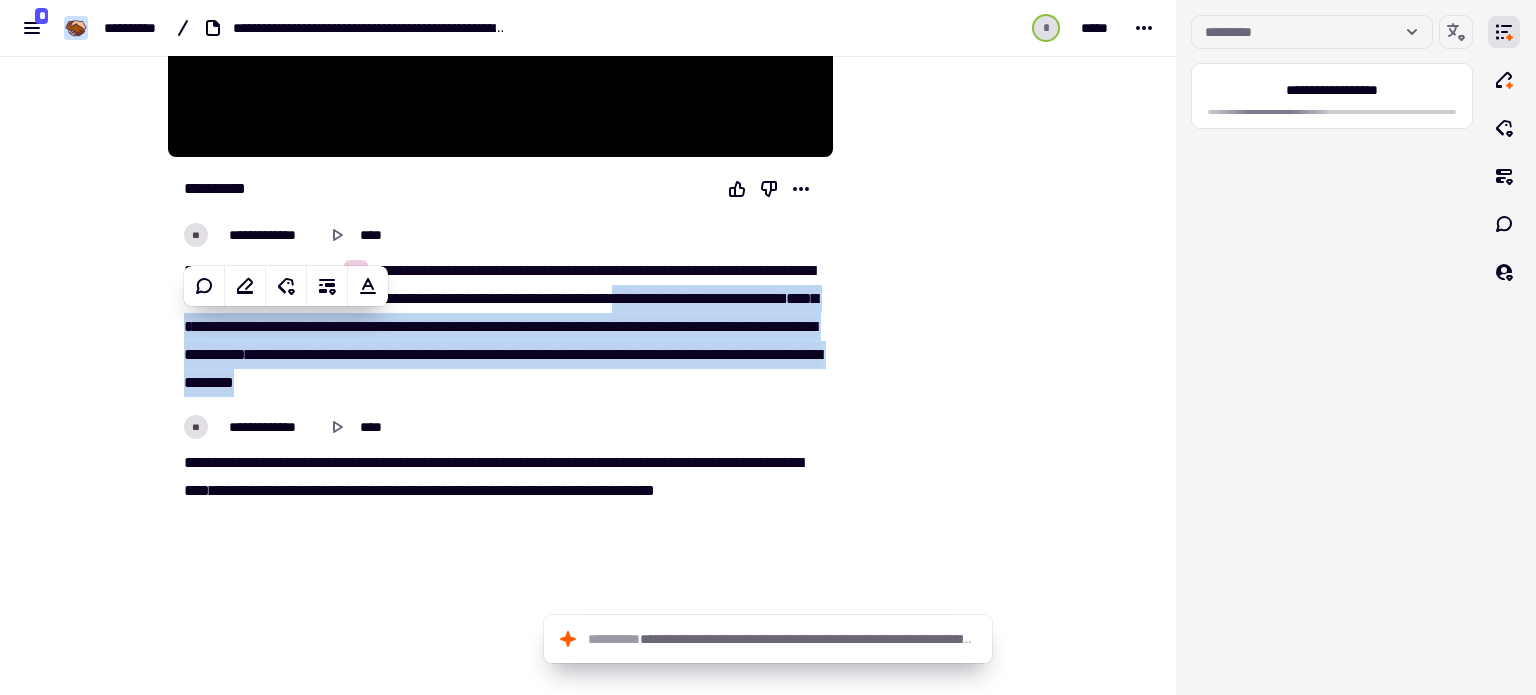 click on "********" at bounding box center (209, 382) 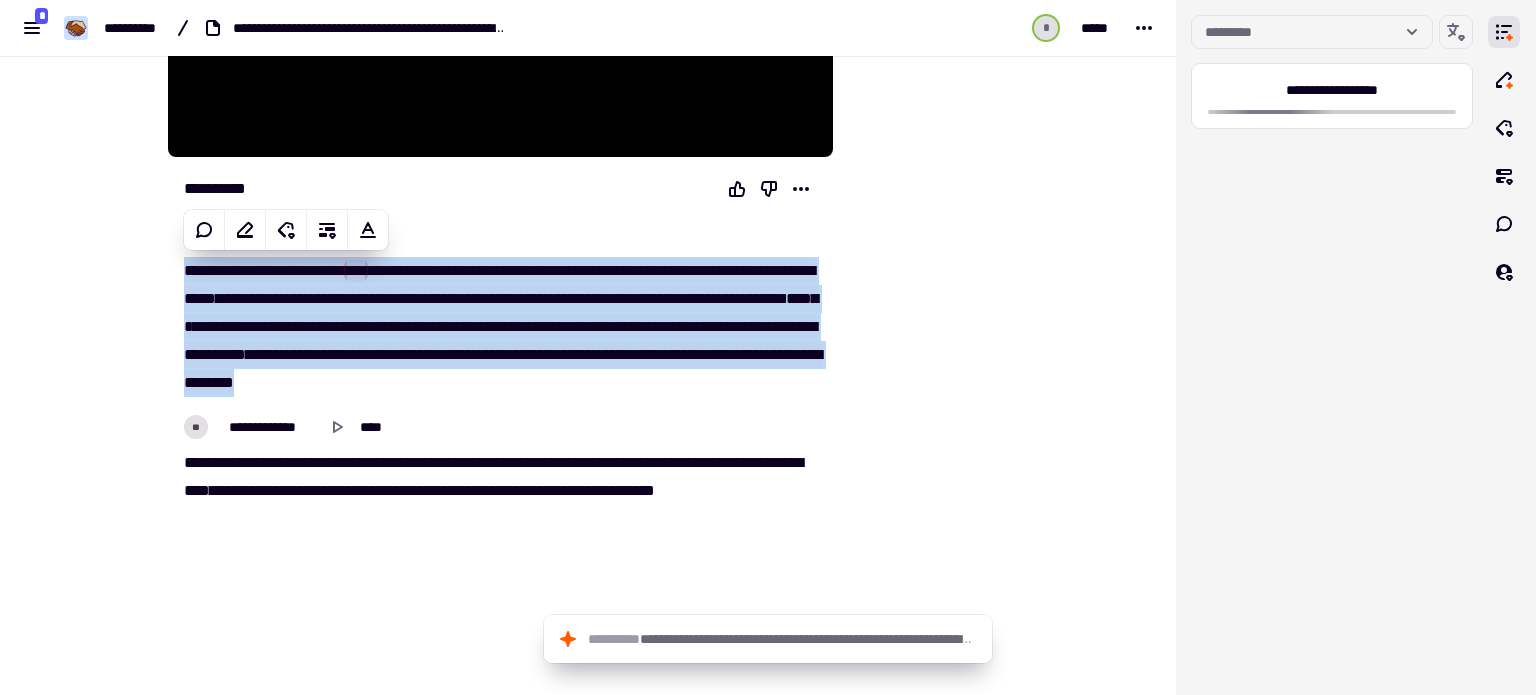 click 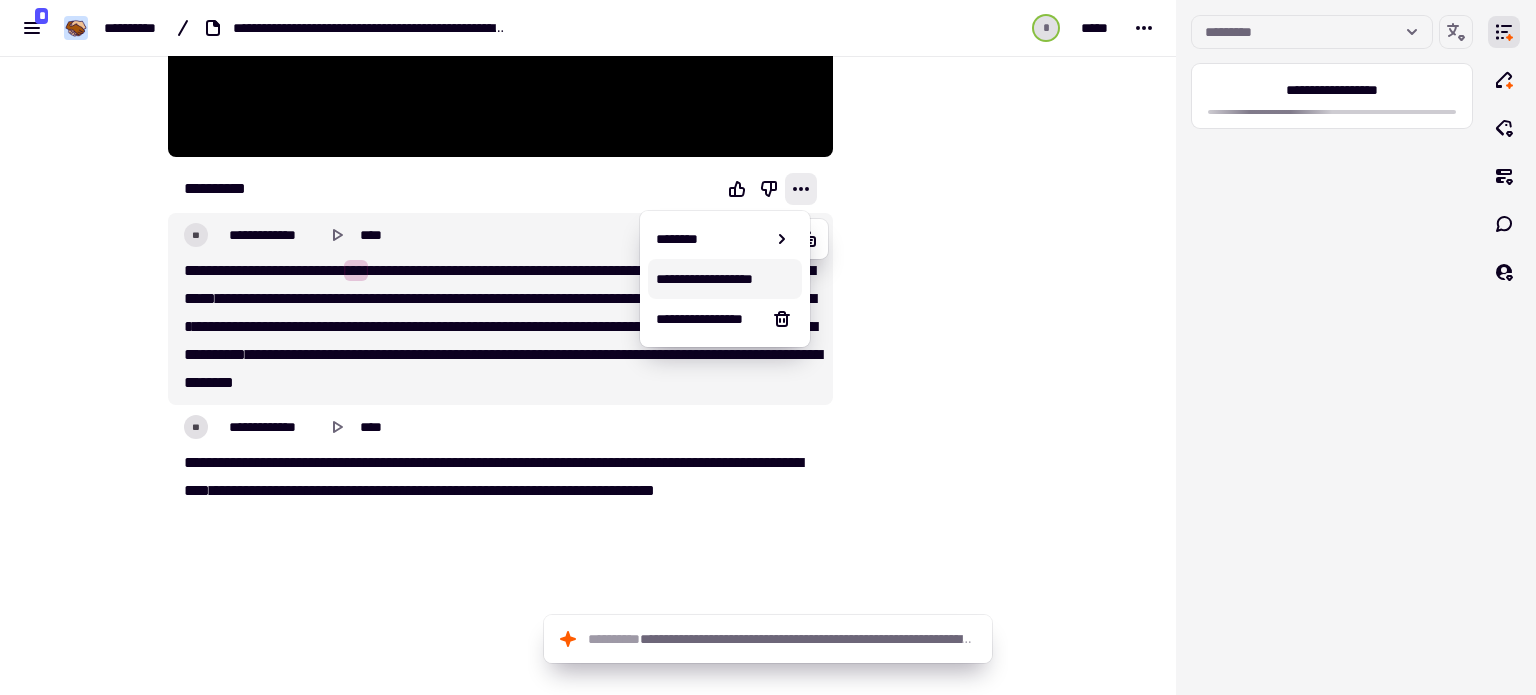 click on "**********" at bounding box center (725, 279) 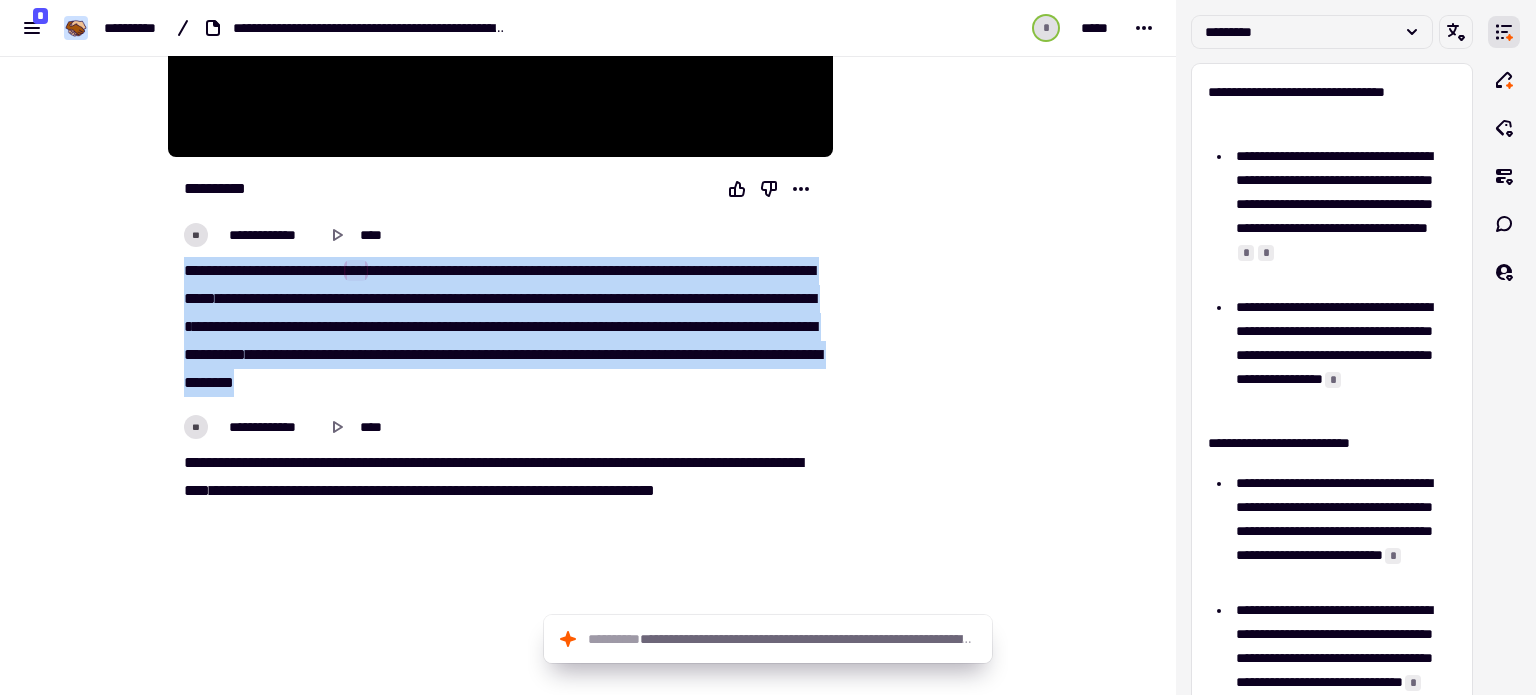 drag, startPoint x: 171, startPoint y: 267, endPoint x: 690, endPoint y: 388, distance: 532.9184 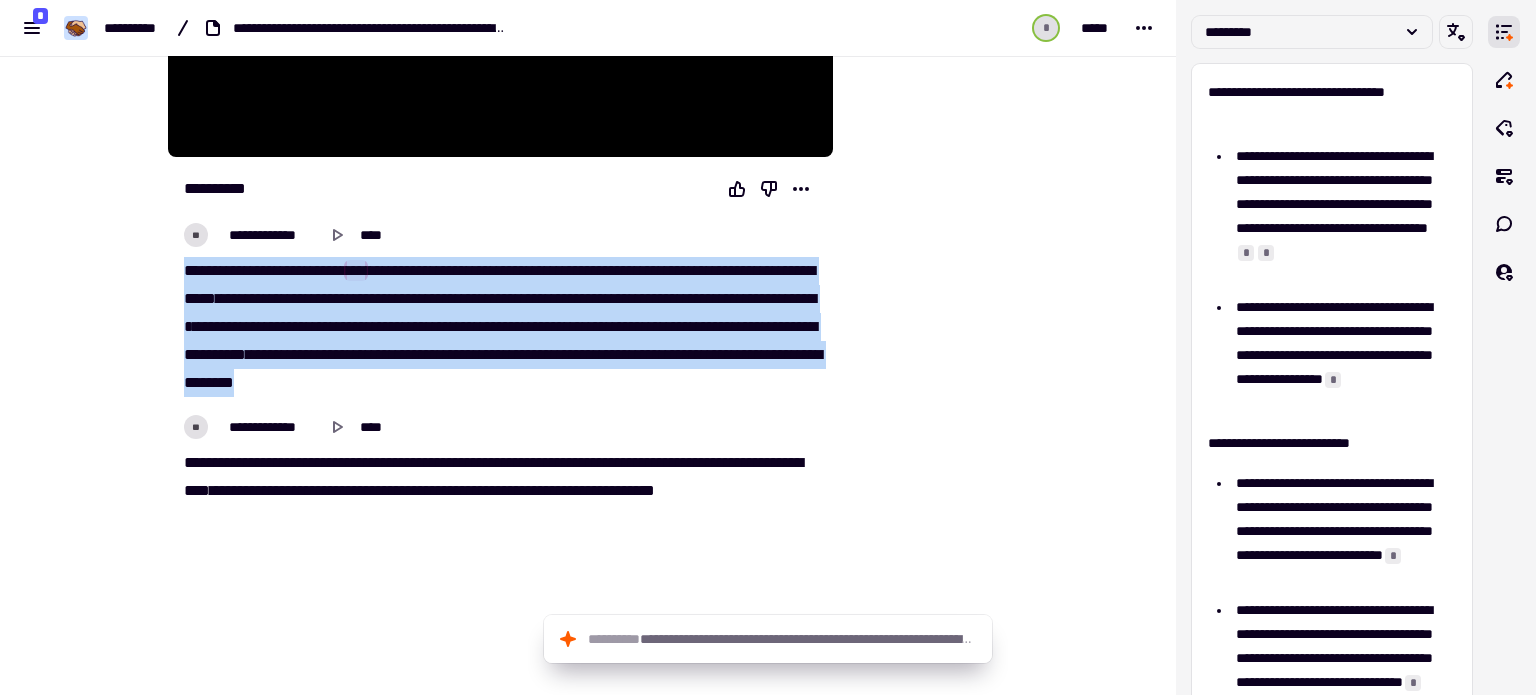 click on "[PHONE]" at bounding box center [500, 327] 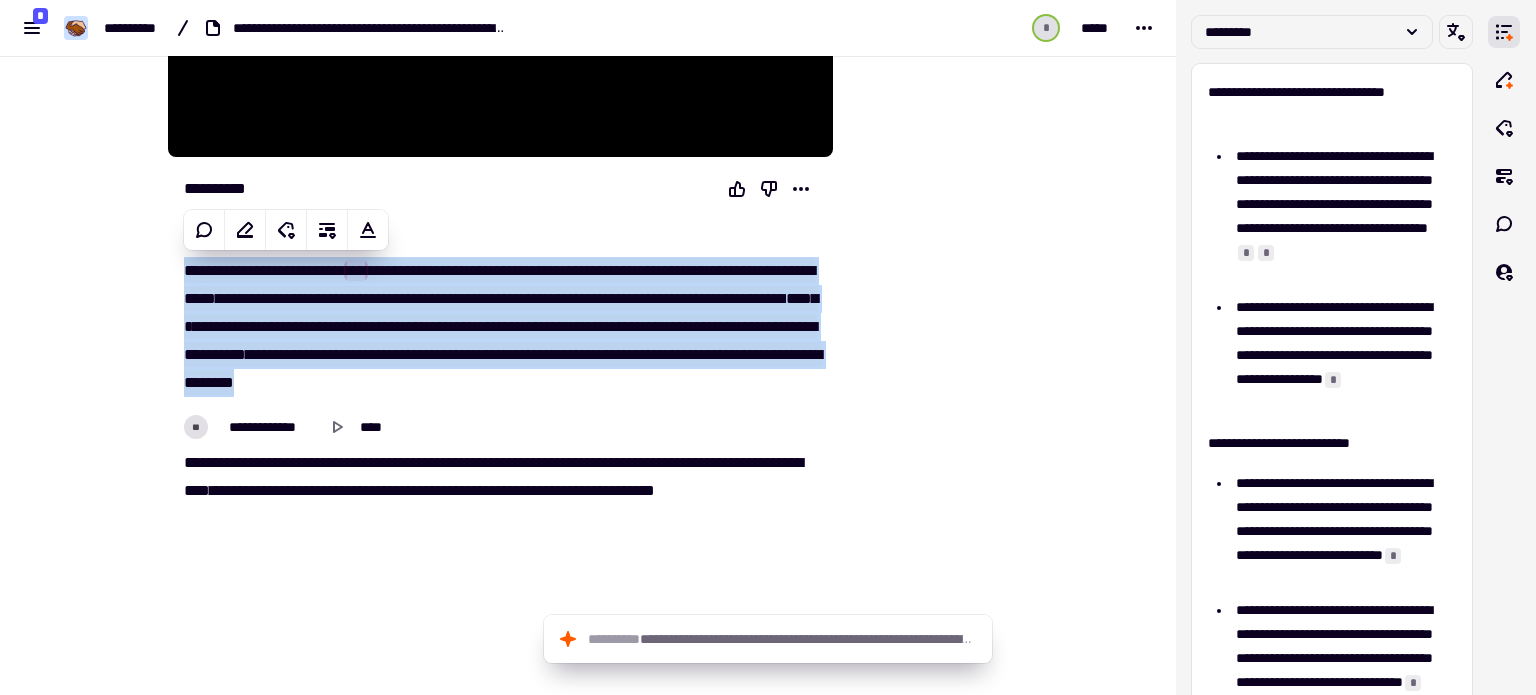 copy on "[PHONE]" 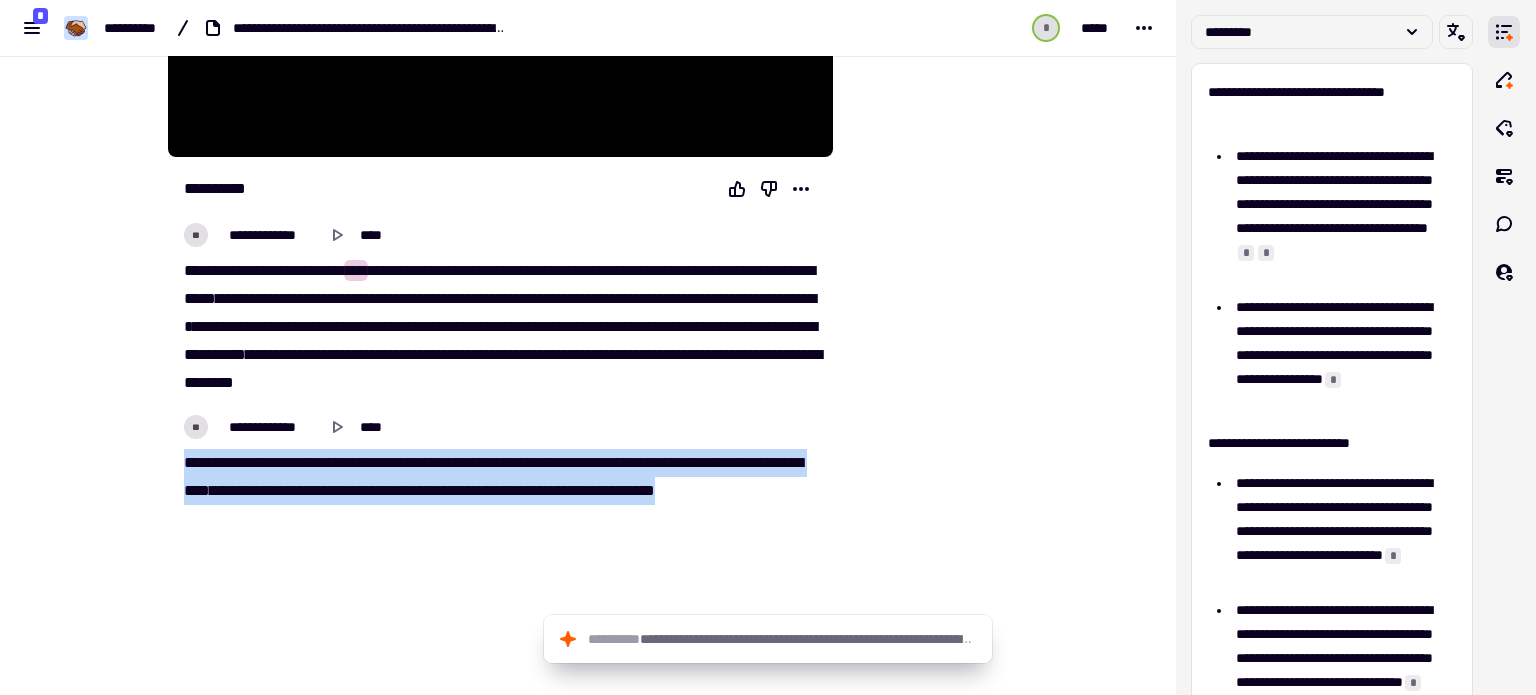 drag, startPoint x: 177, startPoint y: 459, endPoint x: 261, endPoint y: 513, distance: 99.8599 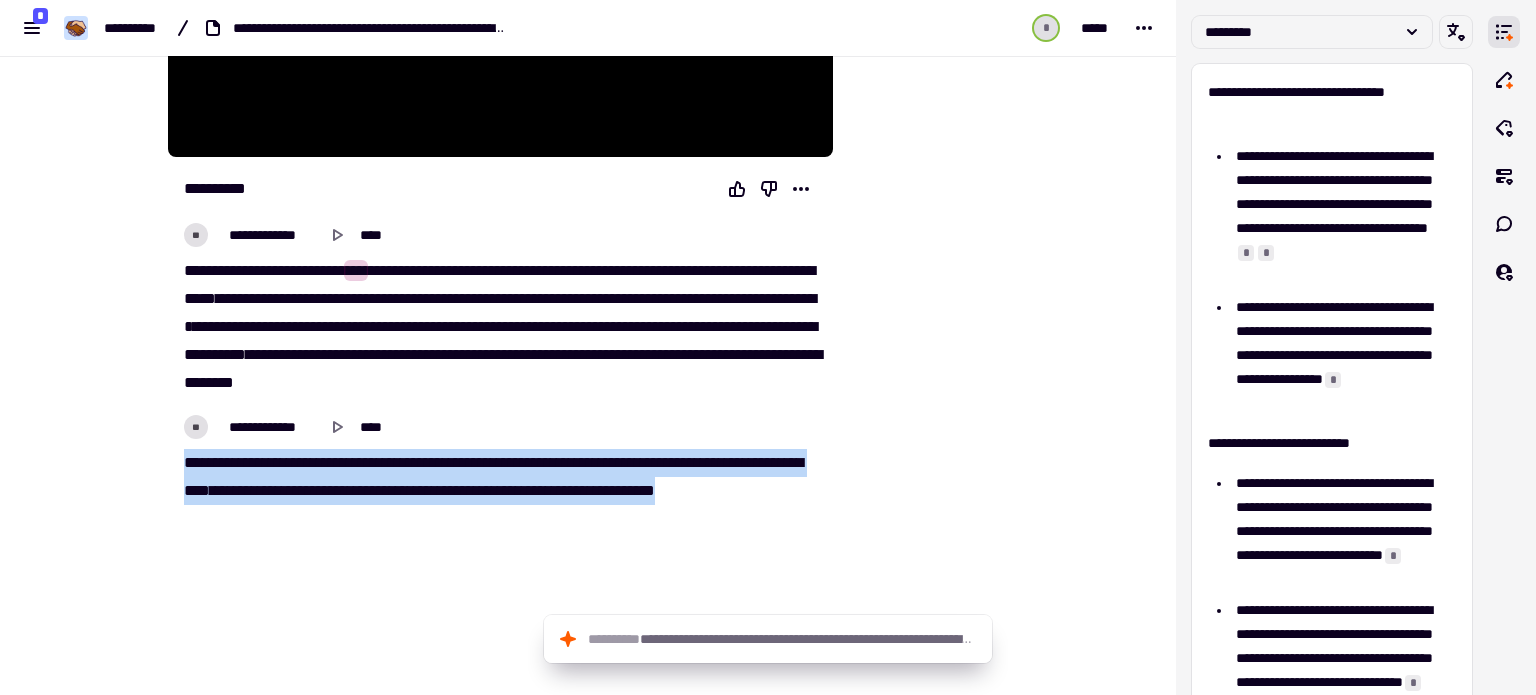 click on "[PHONE]" at bounding box center (500, 491) 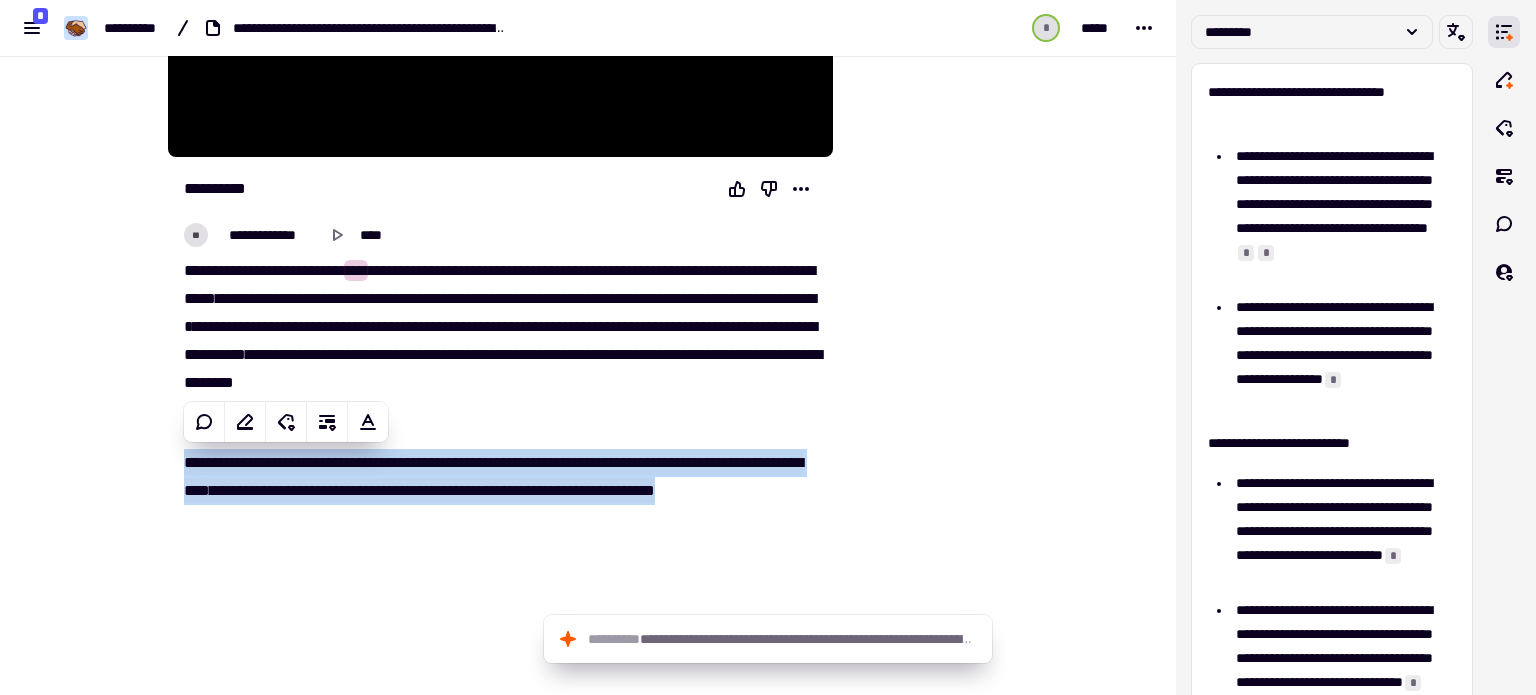 copy on "[PHONE]" 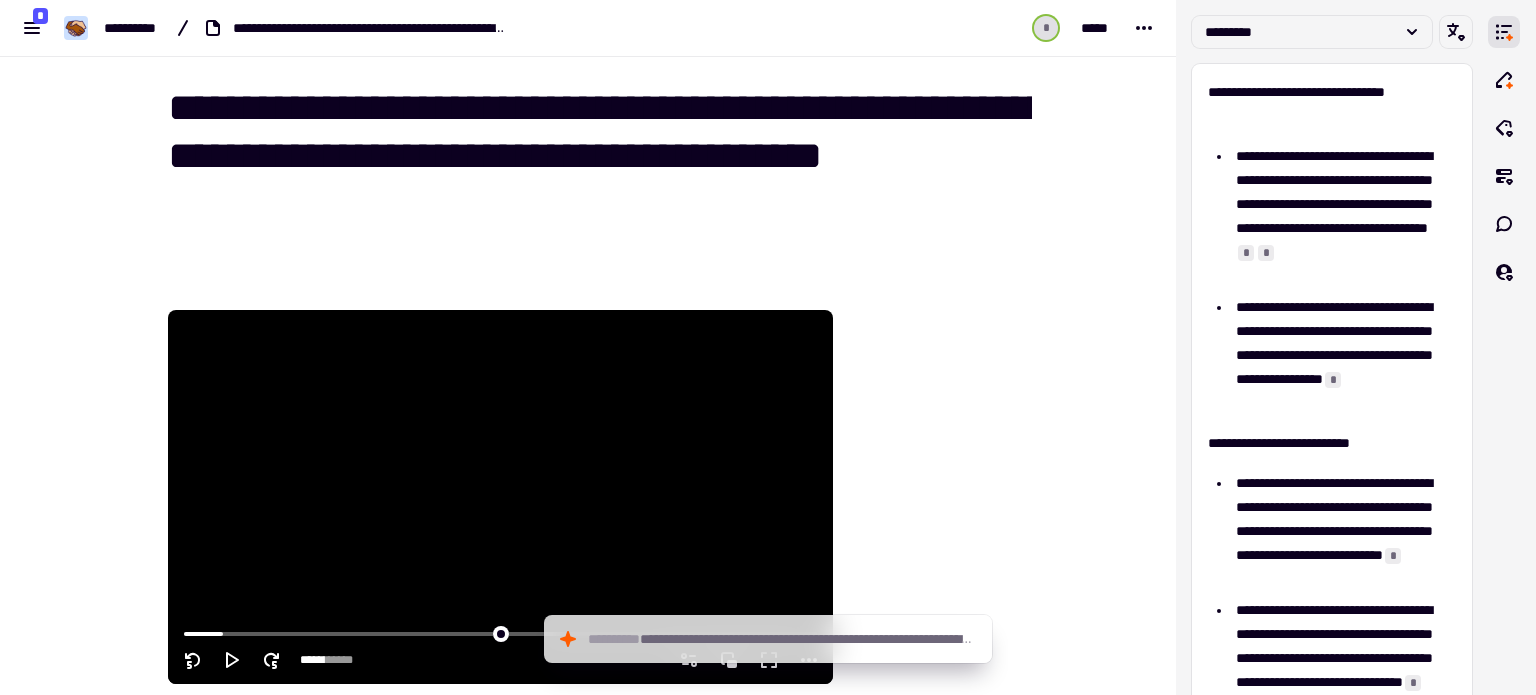 scroll, scrollTop: 0, scrollLeft: 0, axis: both 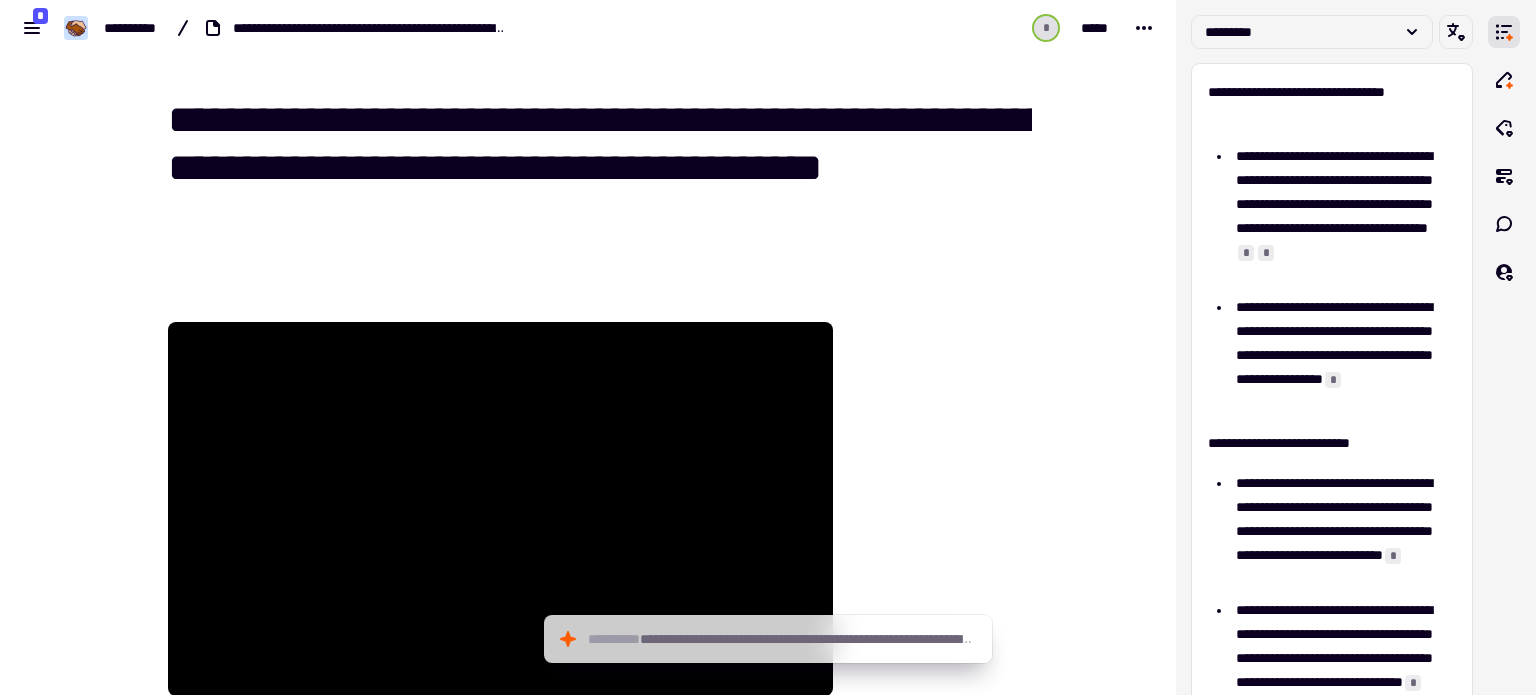 click 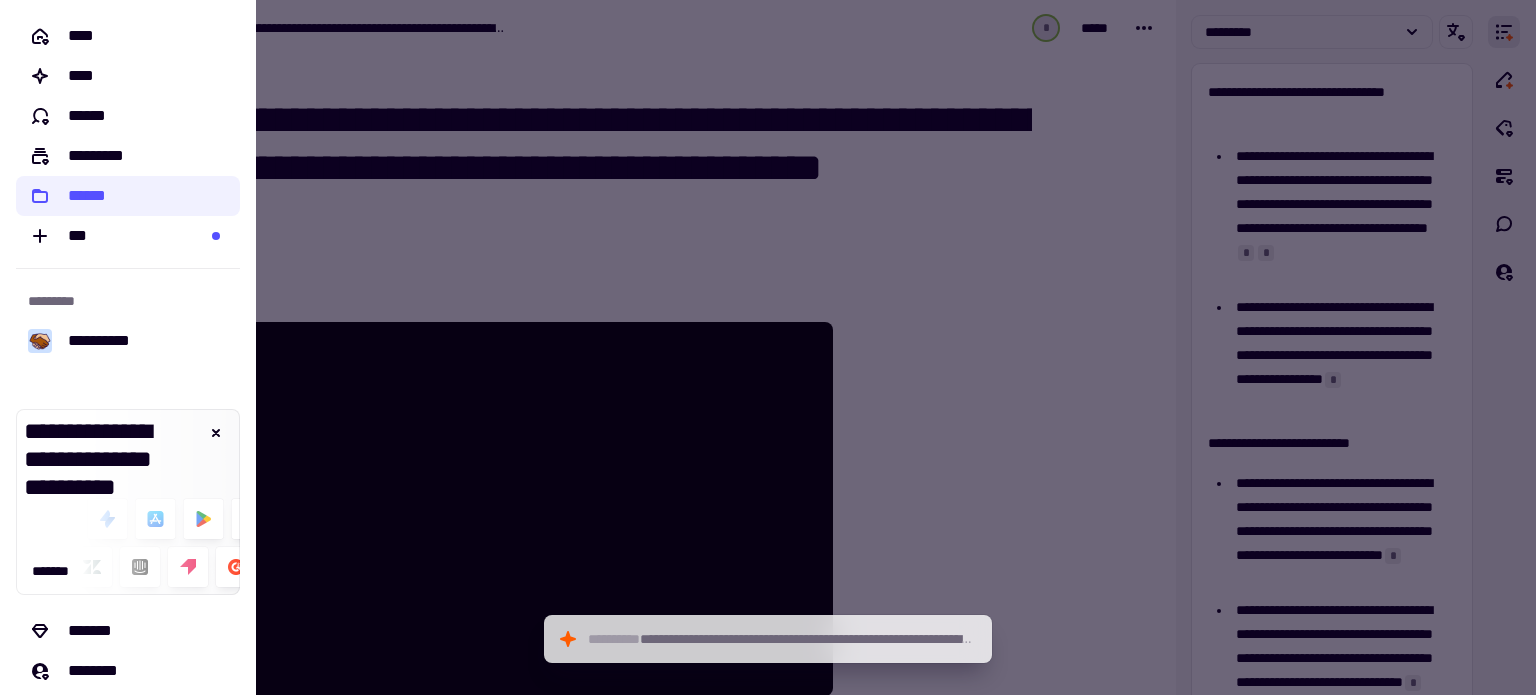 click at bounding box center (768, 347) 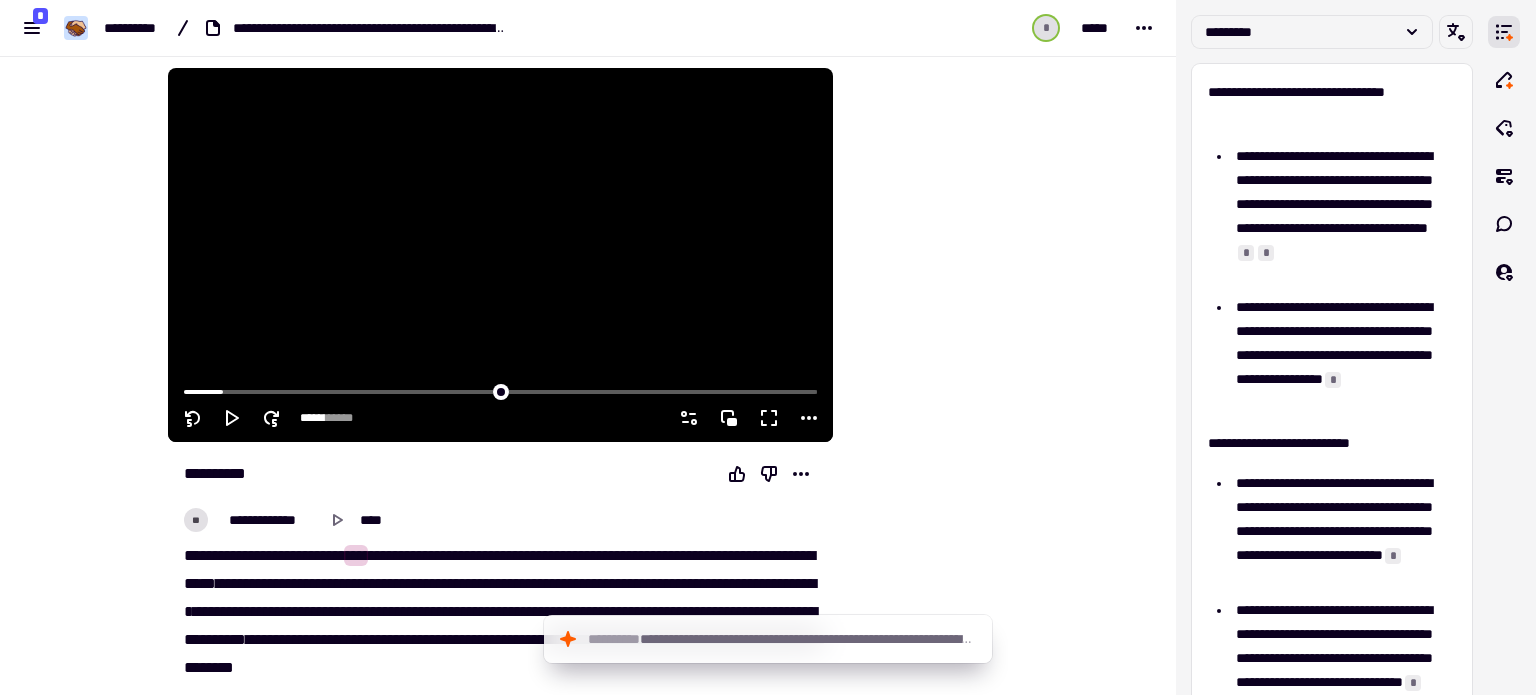 scroll, scrollTop: 500, scrollLeft: 0, axis: vertical 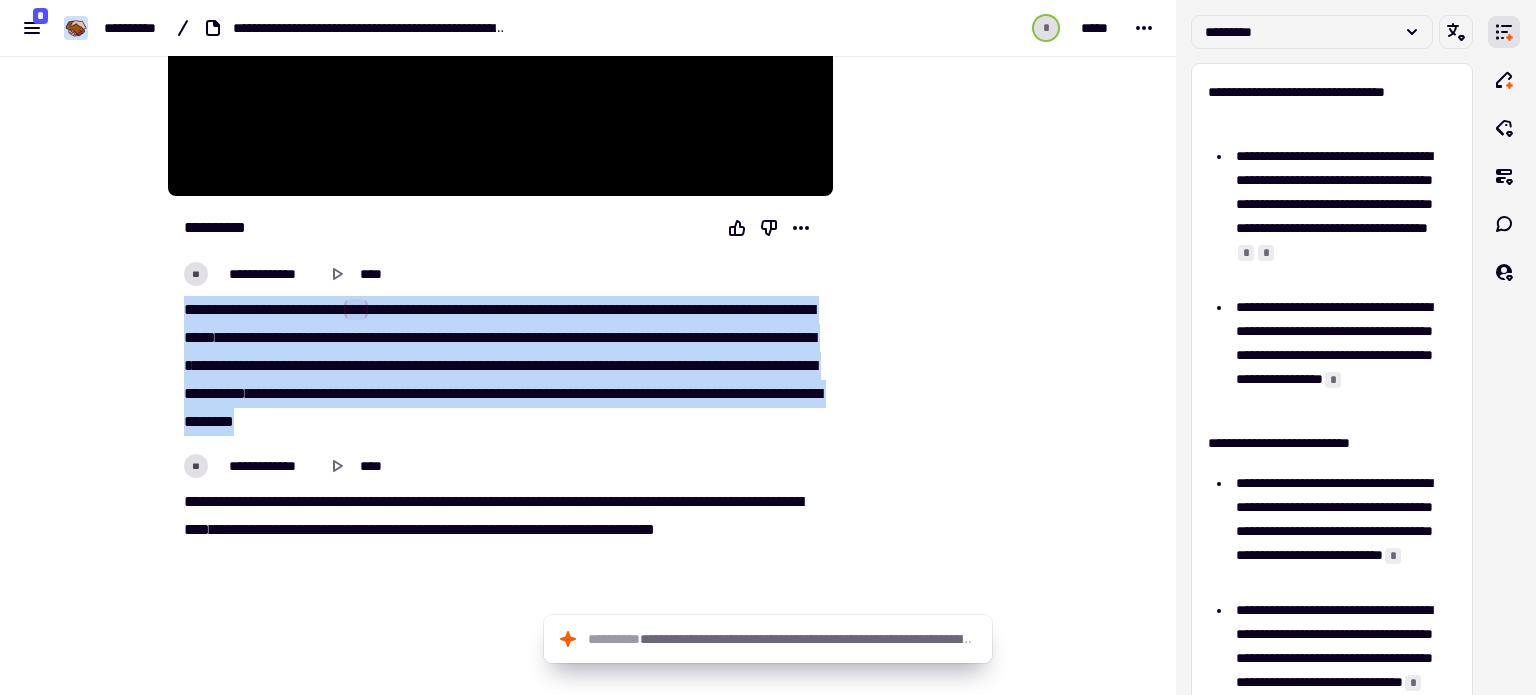drag, startPoint x: 174, startPoint y: 302, endPoint x: 723, endPoint y: 414, distance: 560.3079 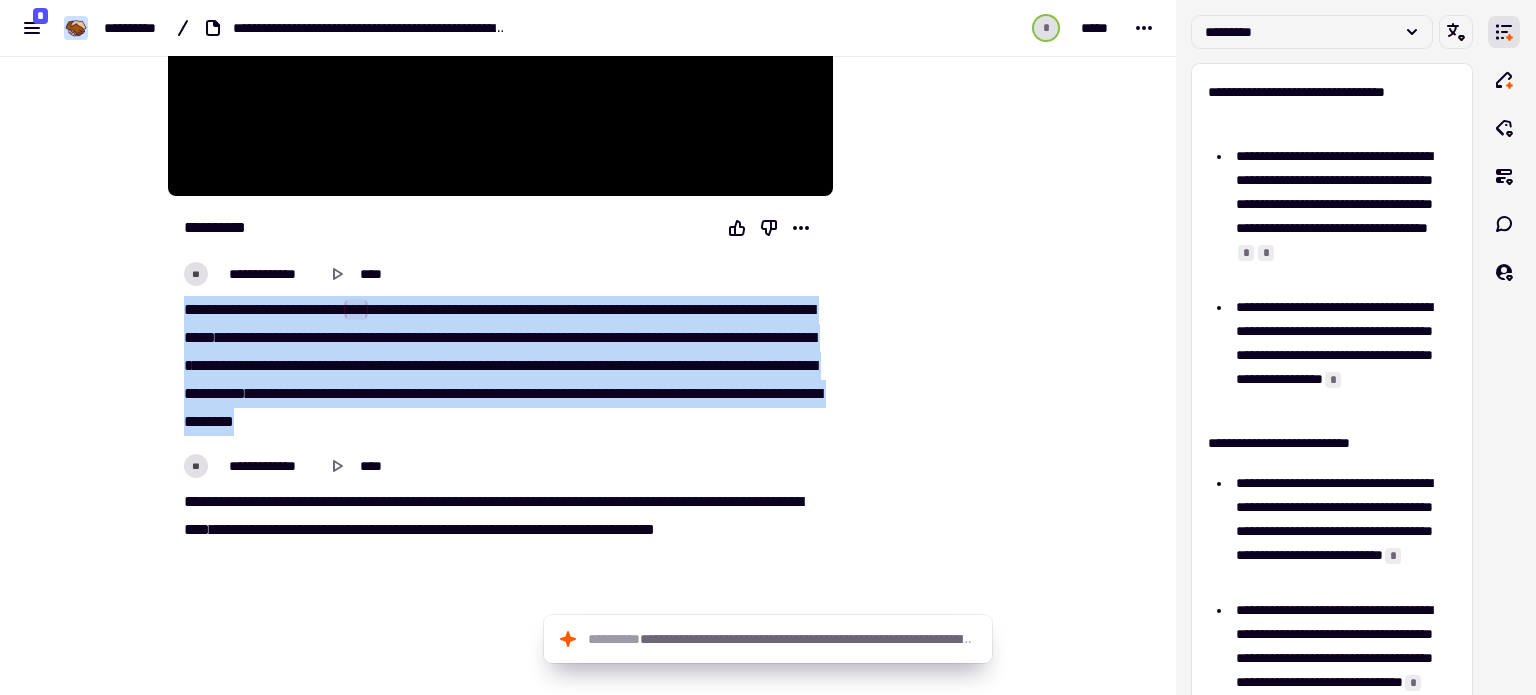 click on "[PHONE]" at bounding box center [500, 366] 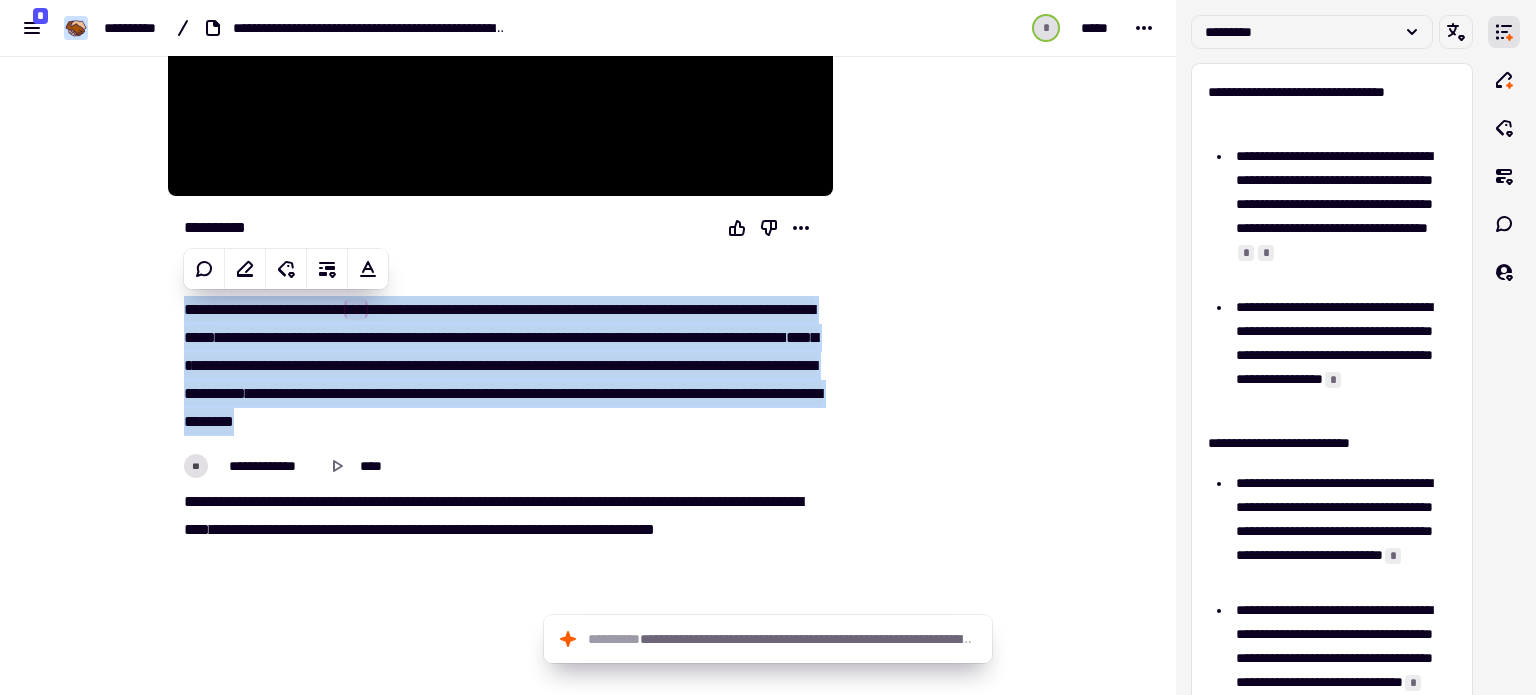copy on "[PHONE]" 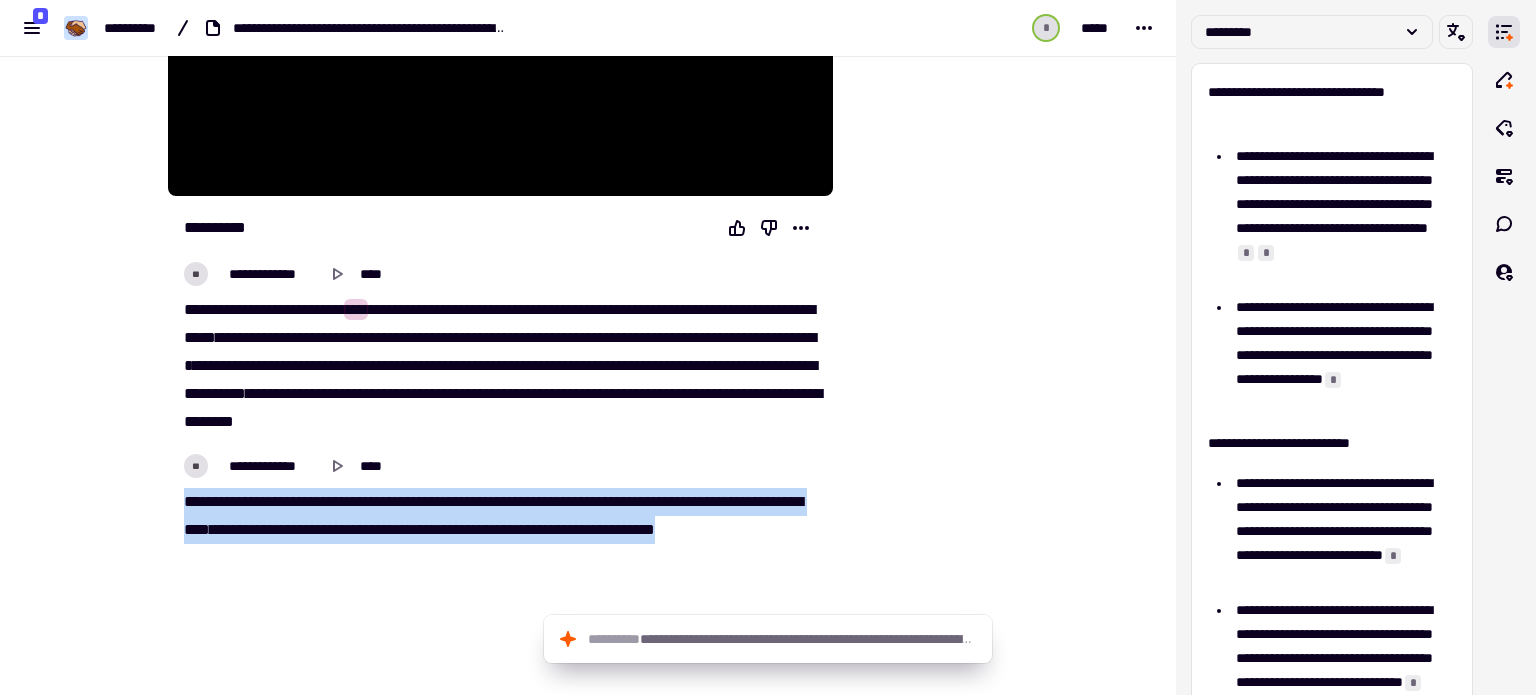 drag, startPoint x: 171, startPoint y: 495, endPoint x: 256, endPoint y: 560, distance: 107.00467 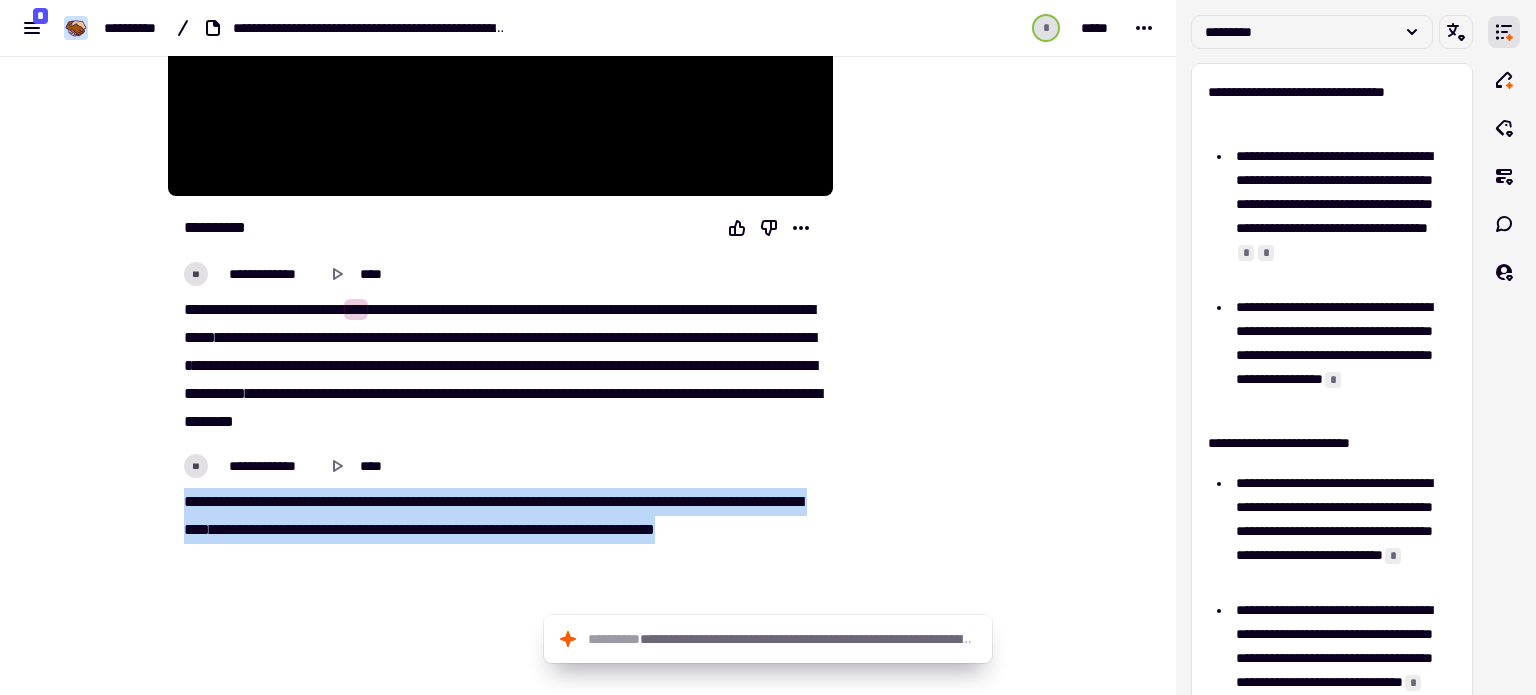 click on "[PHONE]" at bounding box center (500, 530) 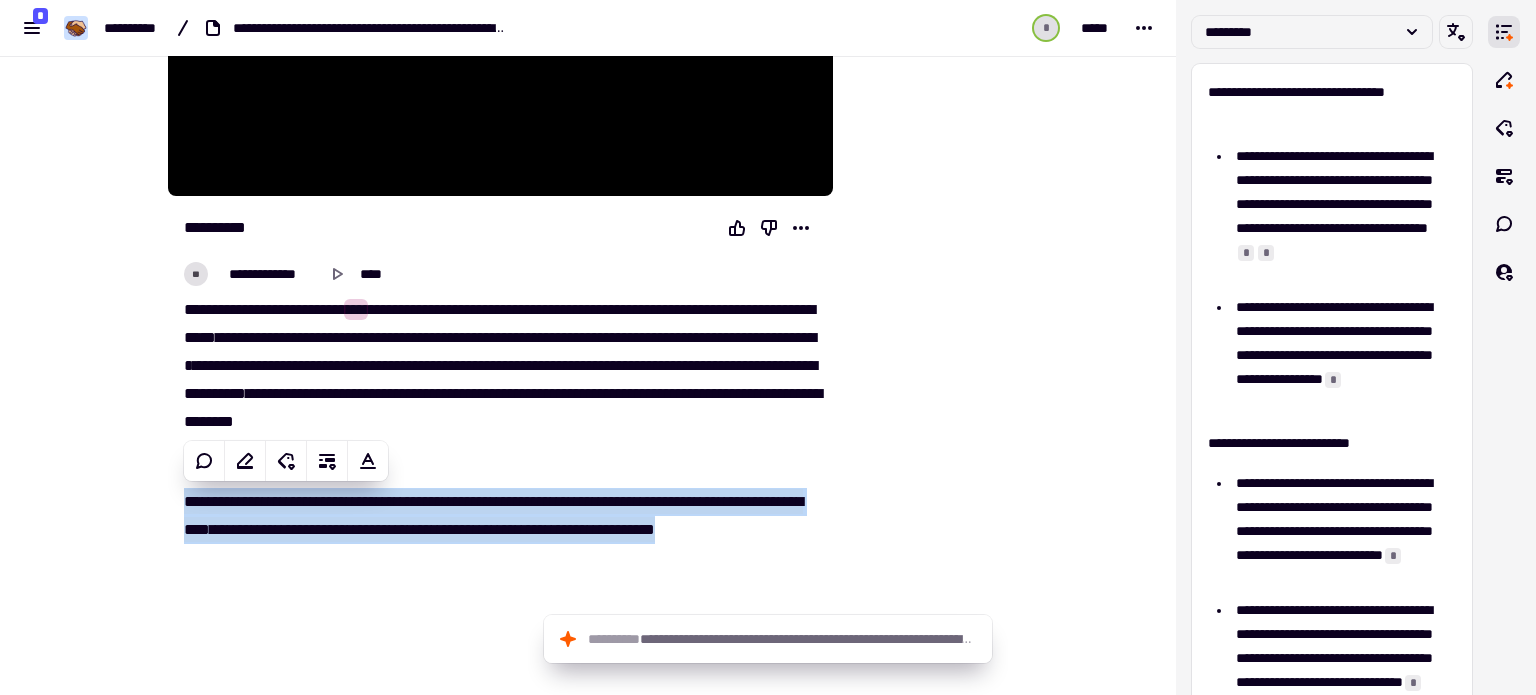 copy on "[PHONE]" 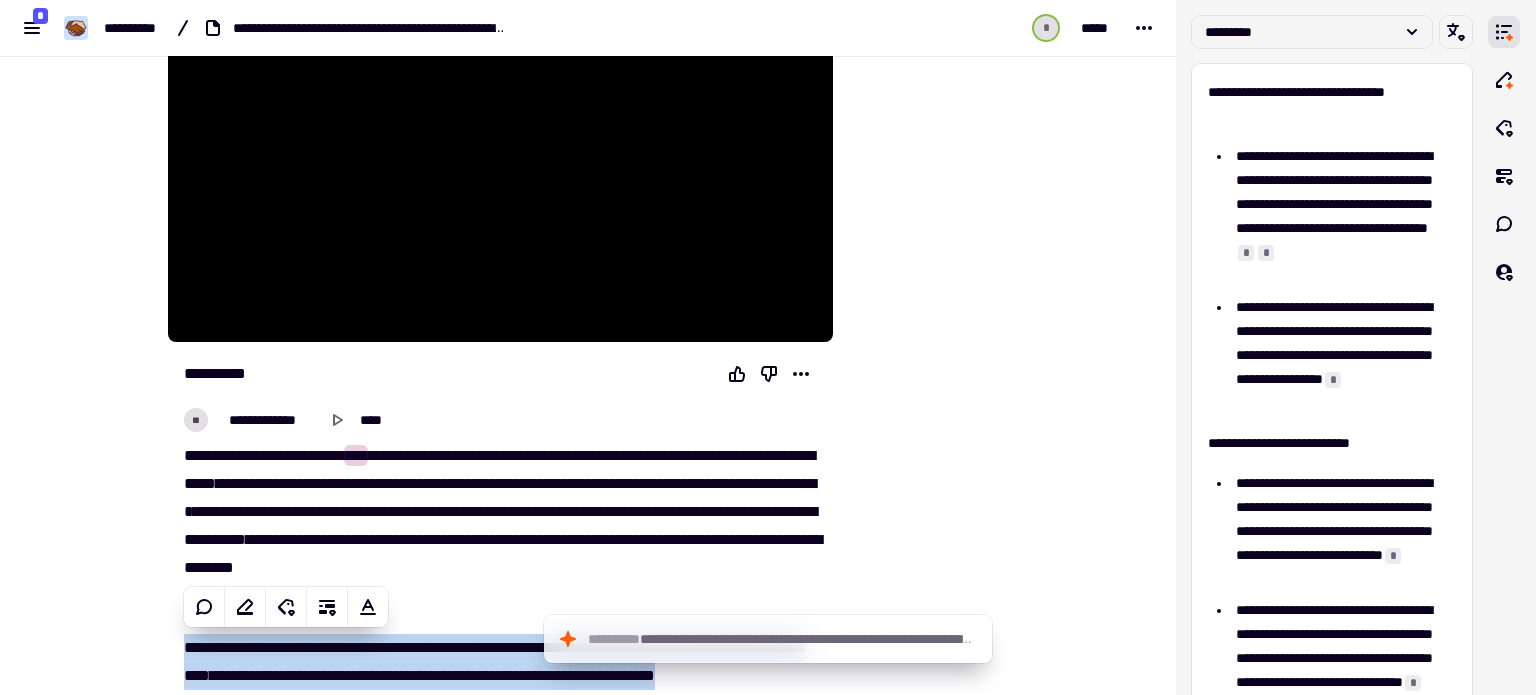 scroll, scrollTop: 300, scrollLeft: 0, axis: vertical 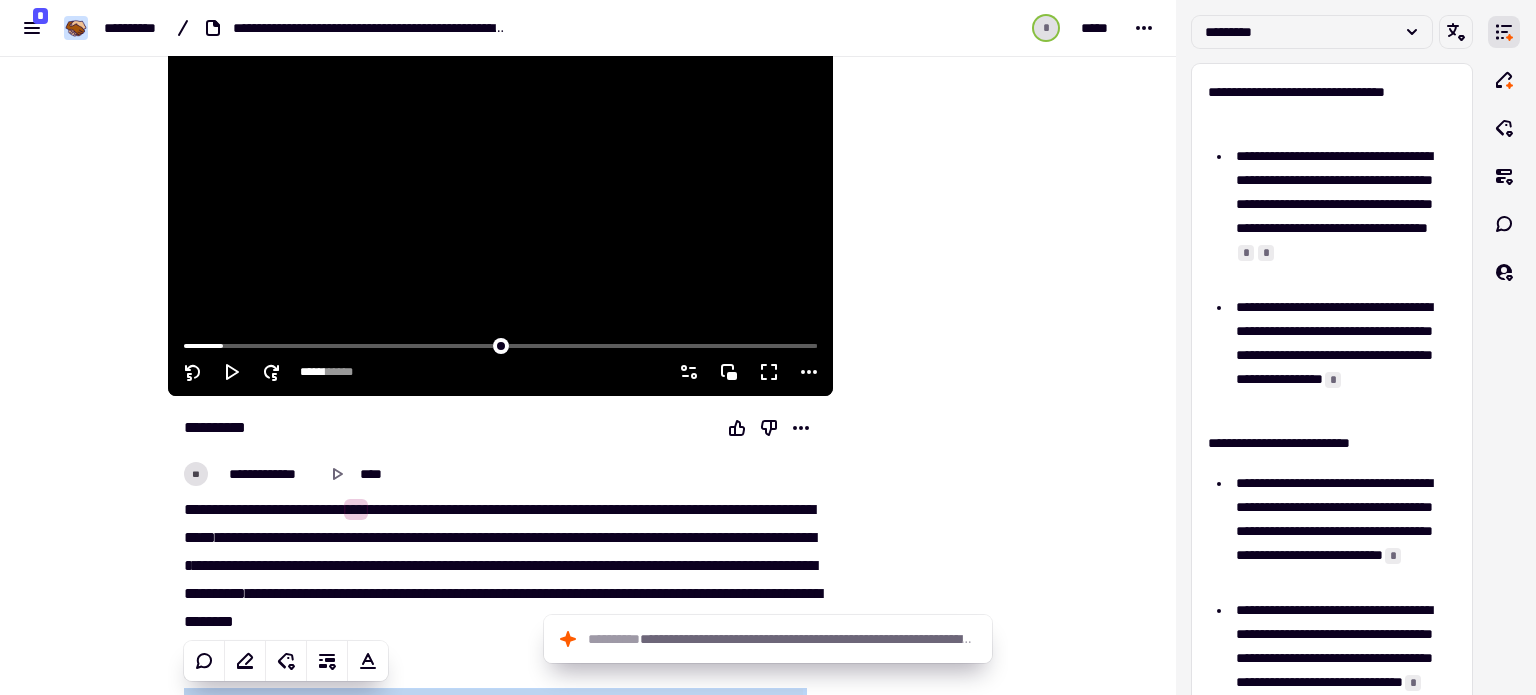 click at bounding box center [500, 209] 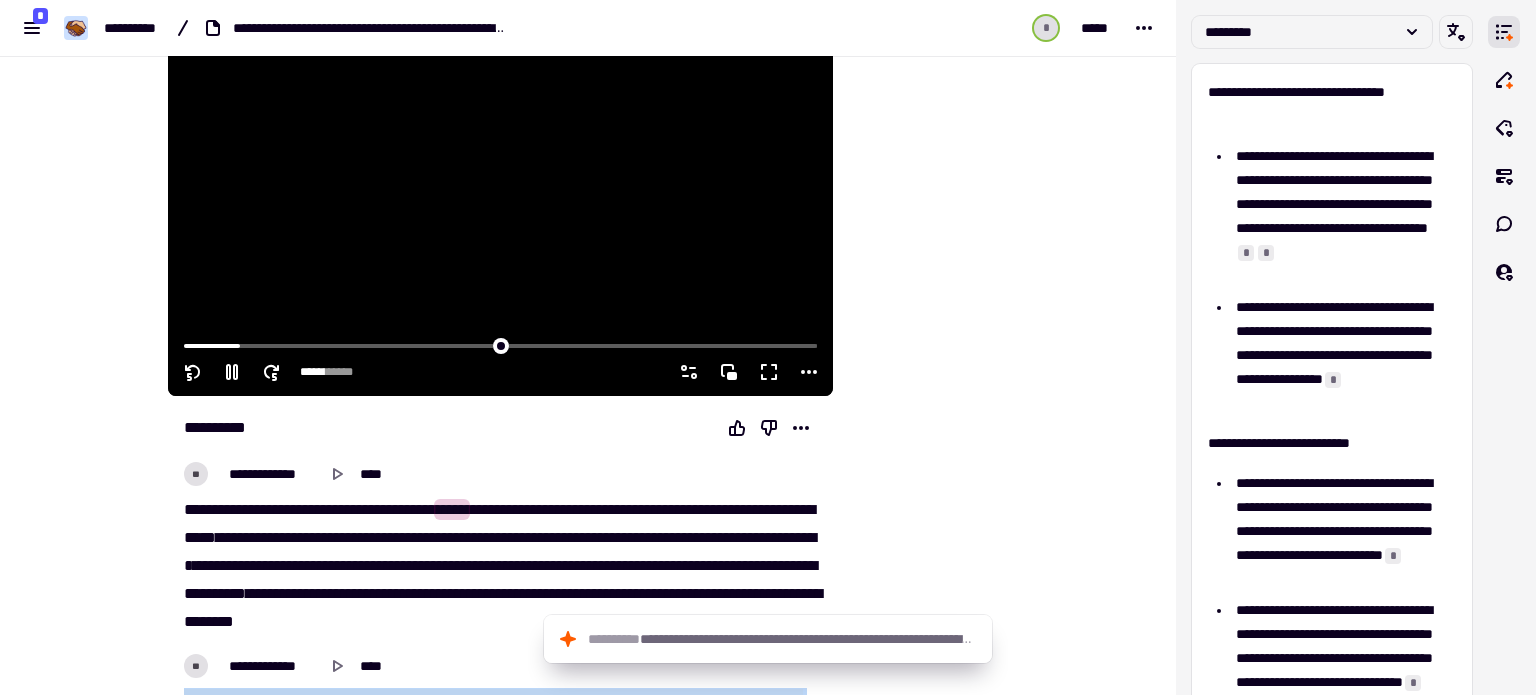 click 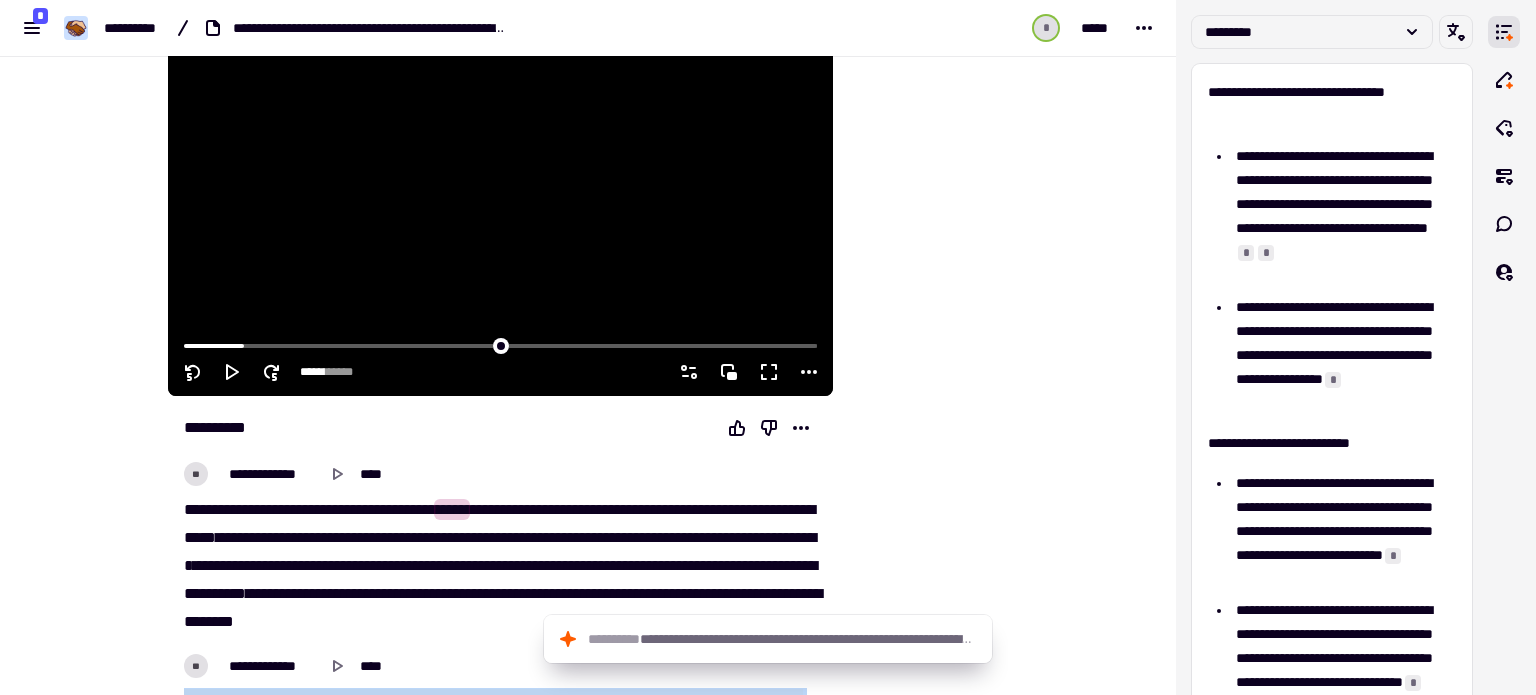 type 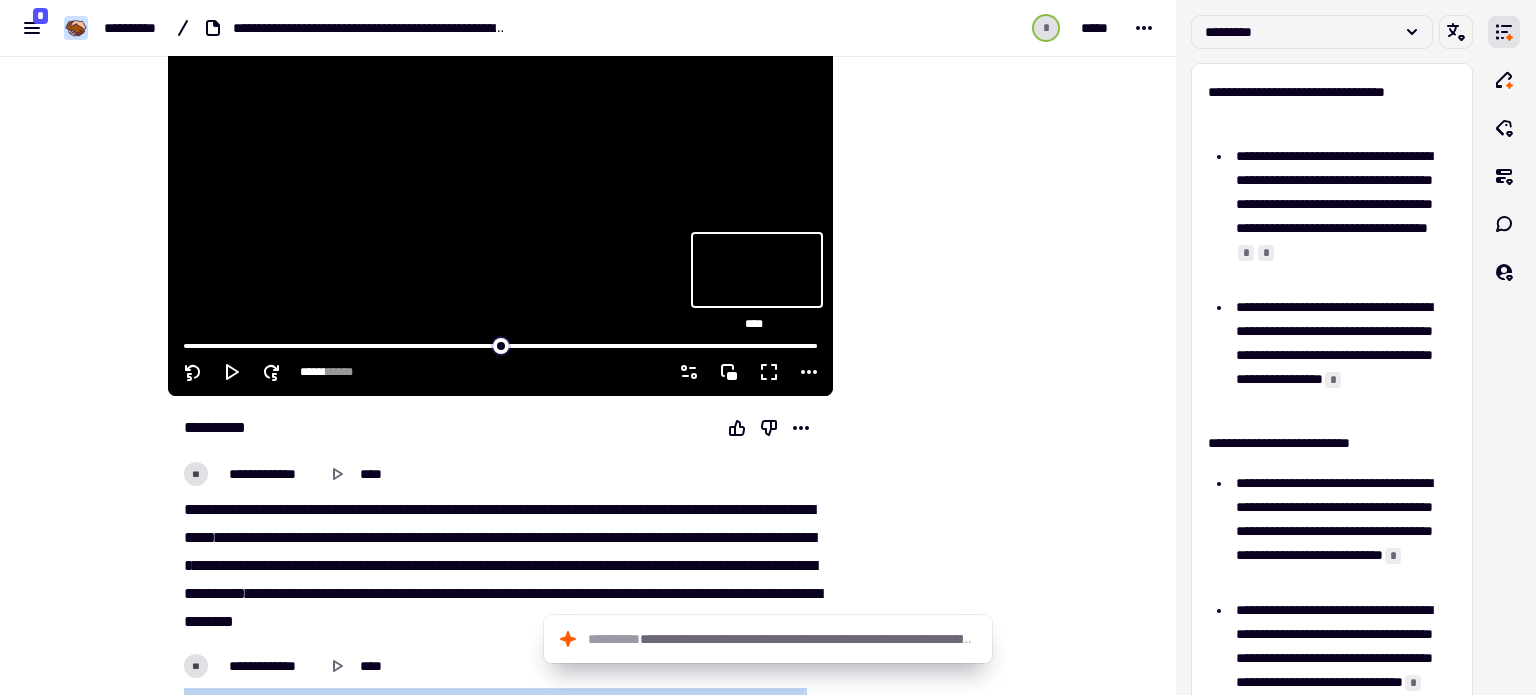 drag, startPoint x: 241, startPoint y: 341, endPoint x: 962, endPoint y: 299, distance: 722.2223 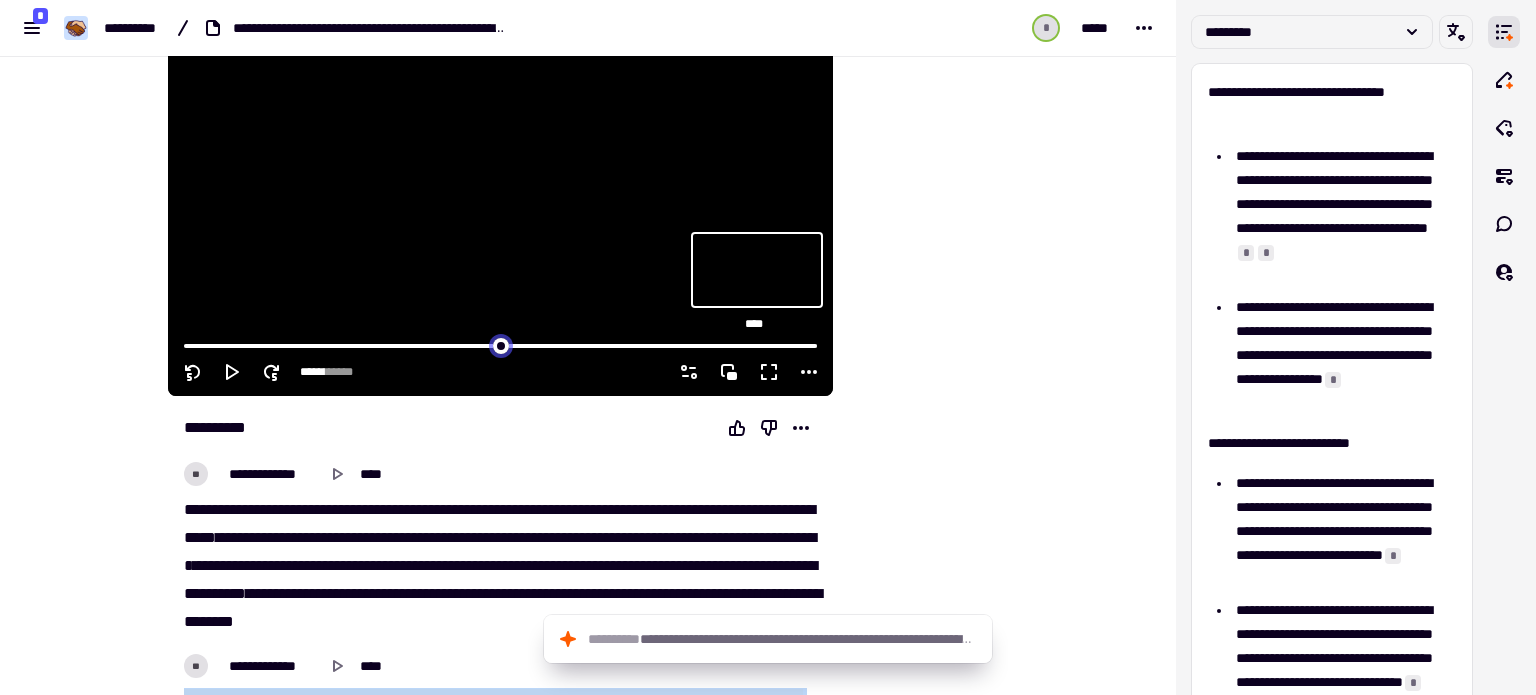 type on "*****" 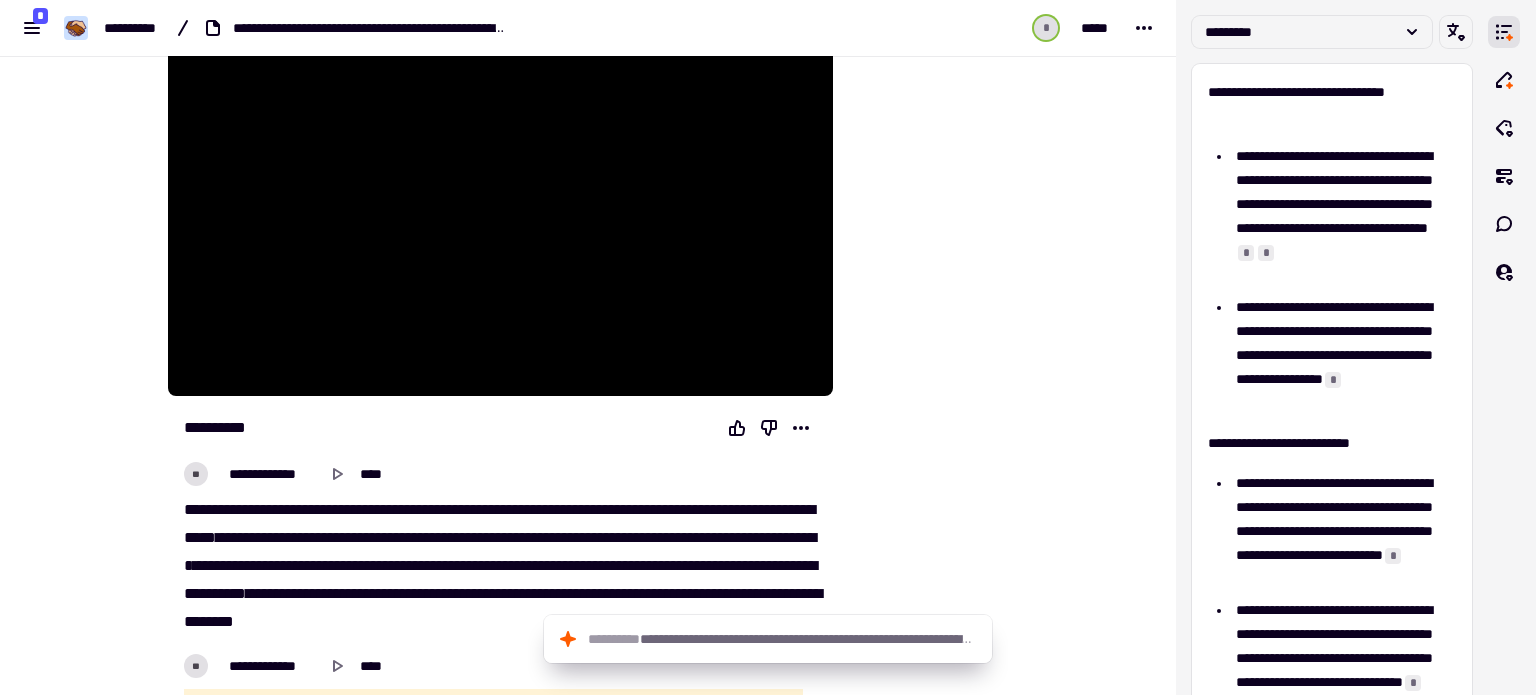 click at bounding box center (934, 481) 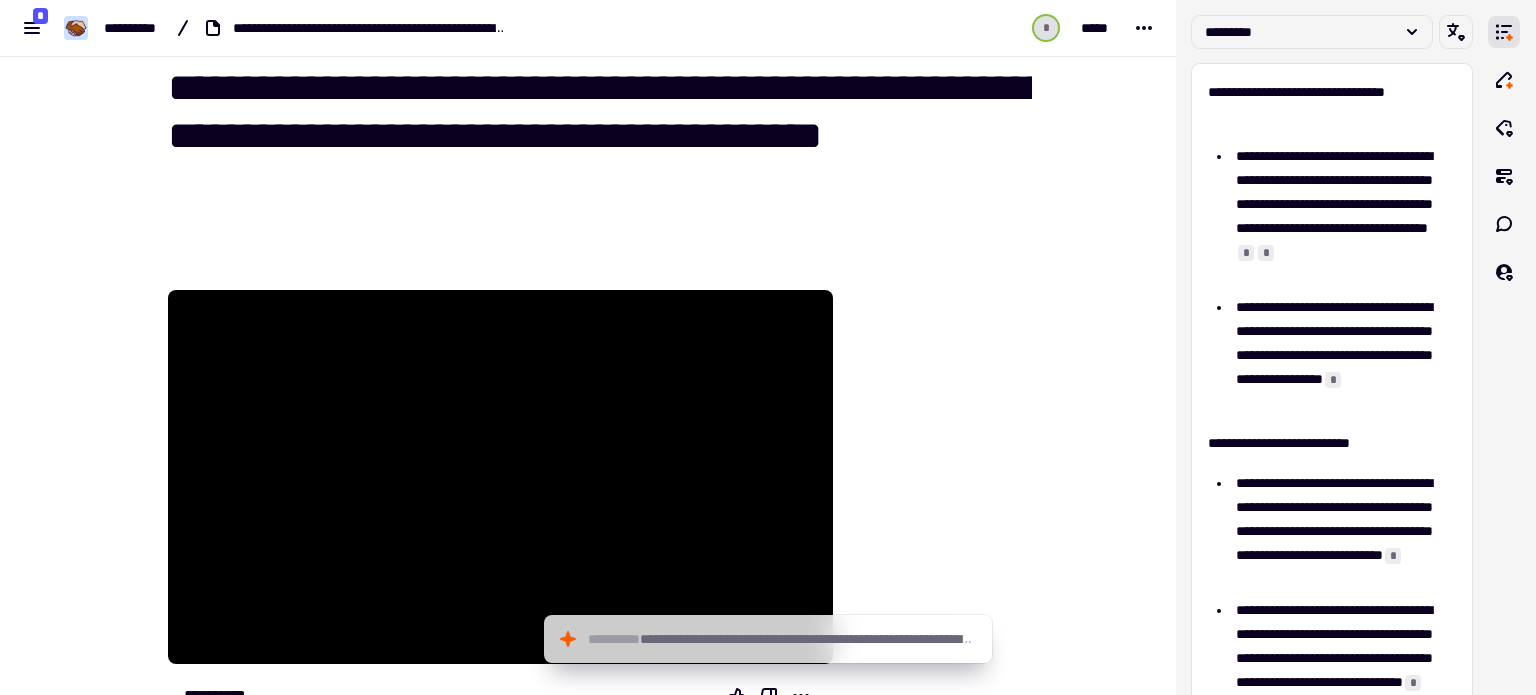 scroll, scrollTop: 0, scrollLeft: 0, axis: both 